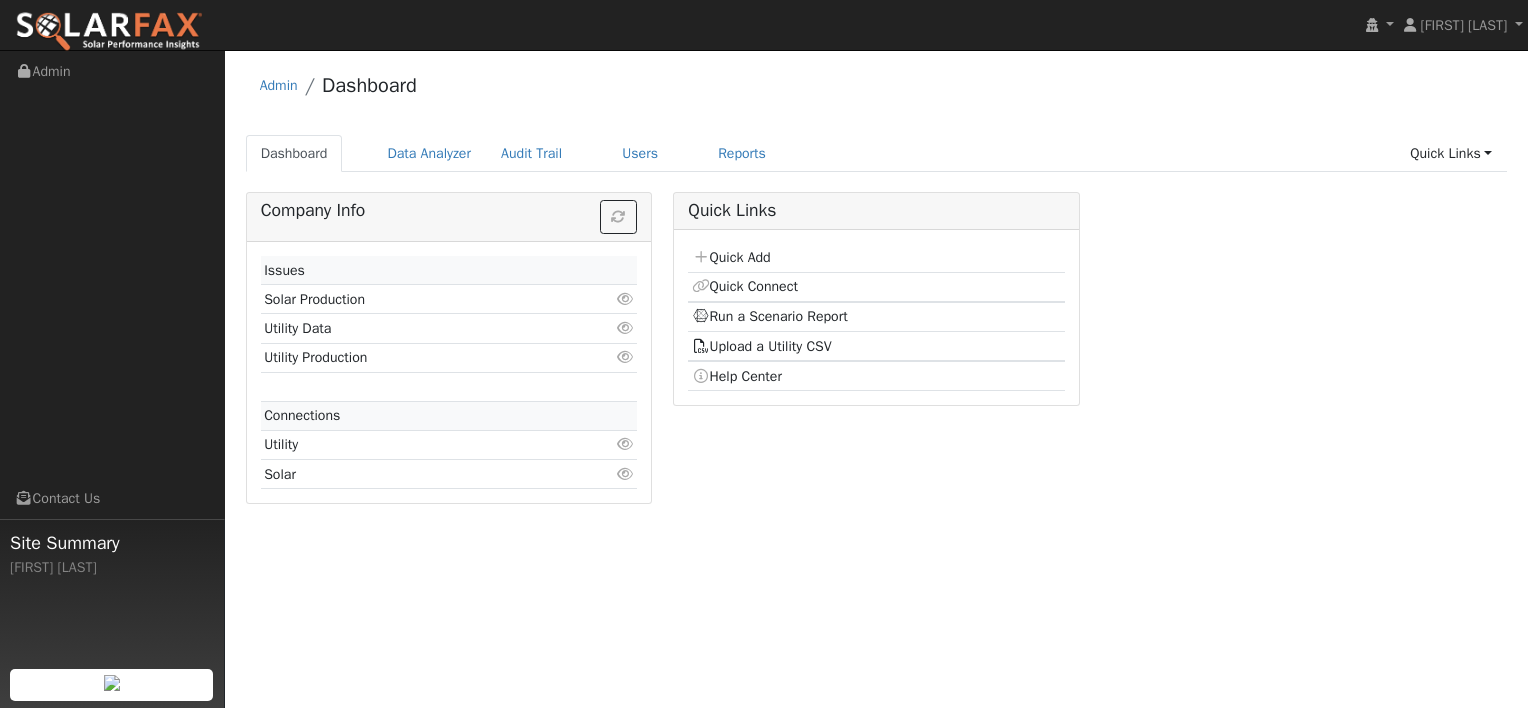 scroll, scrollTop: 0, scrollLeft: 0, axis: both 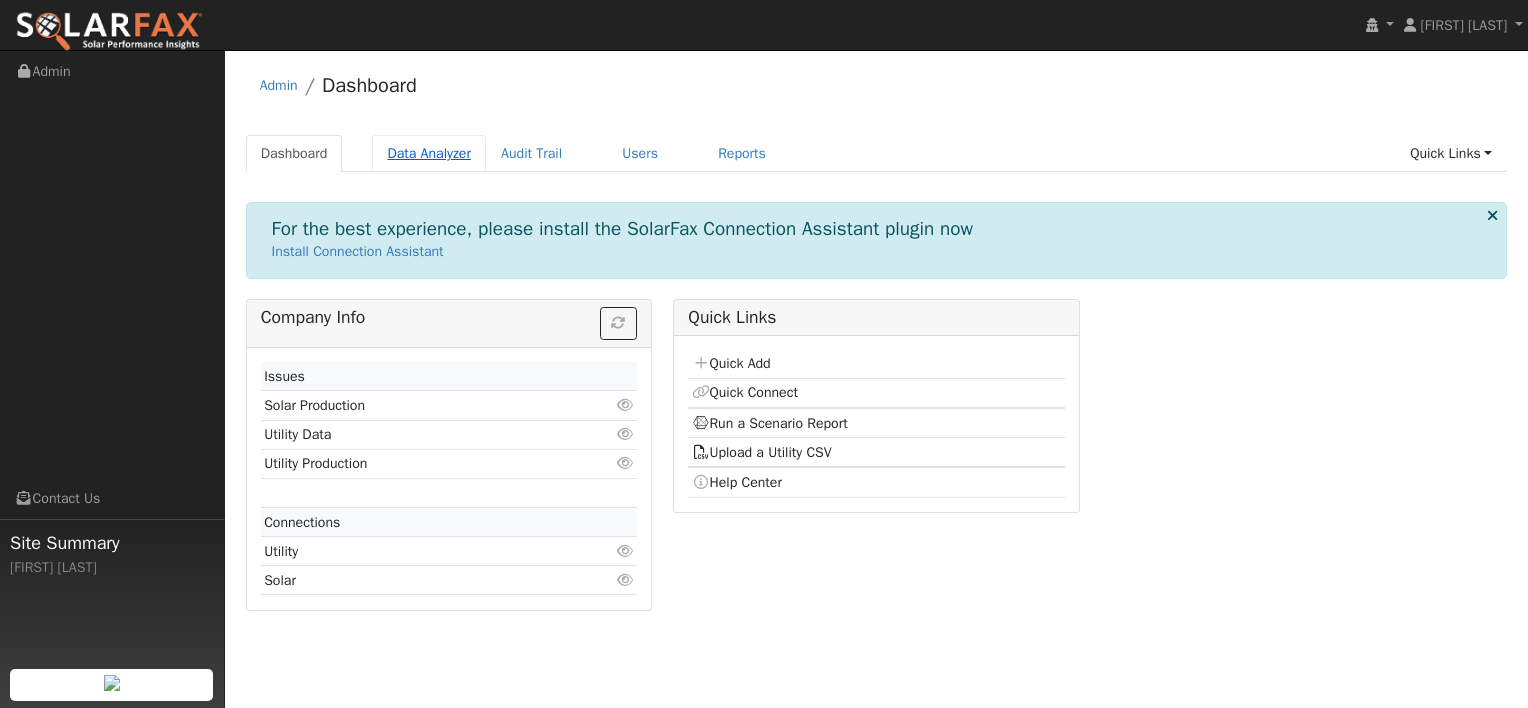 click on "Data Analyzer" at bounding box center [429, 153] 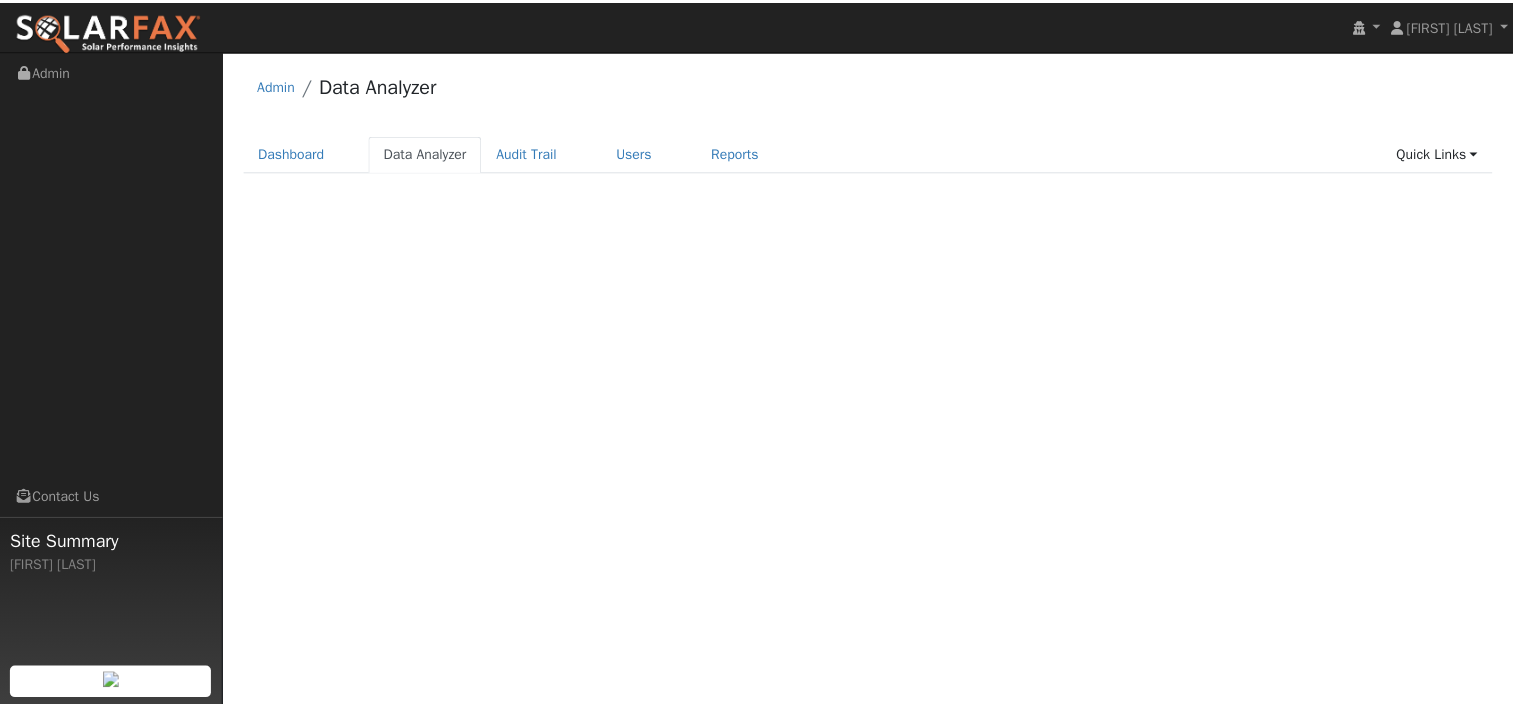 scroll, scrollTop: 0, scrollLeft: 0, axis: both 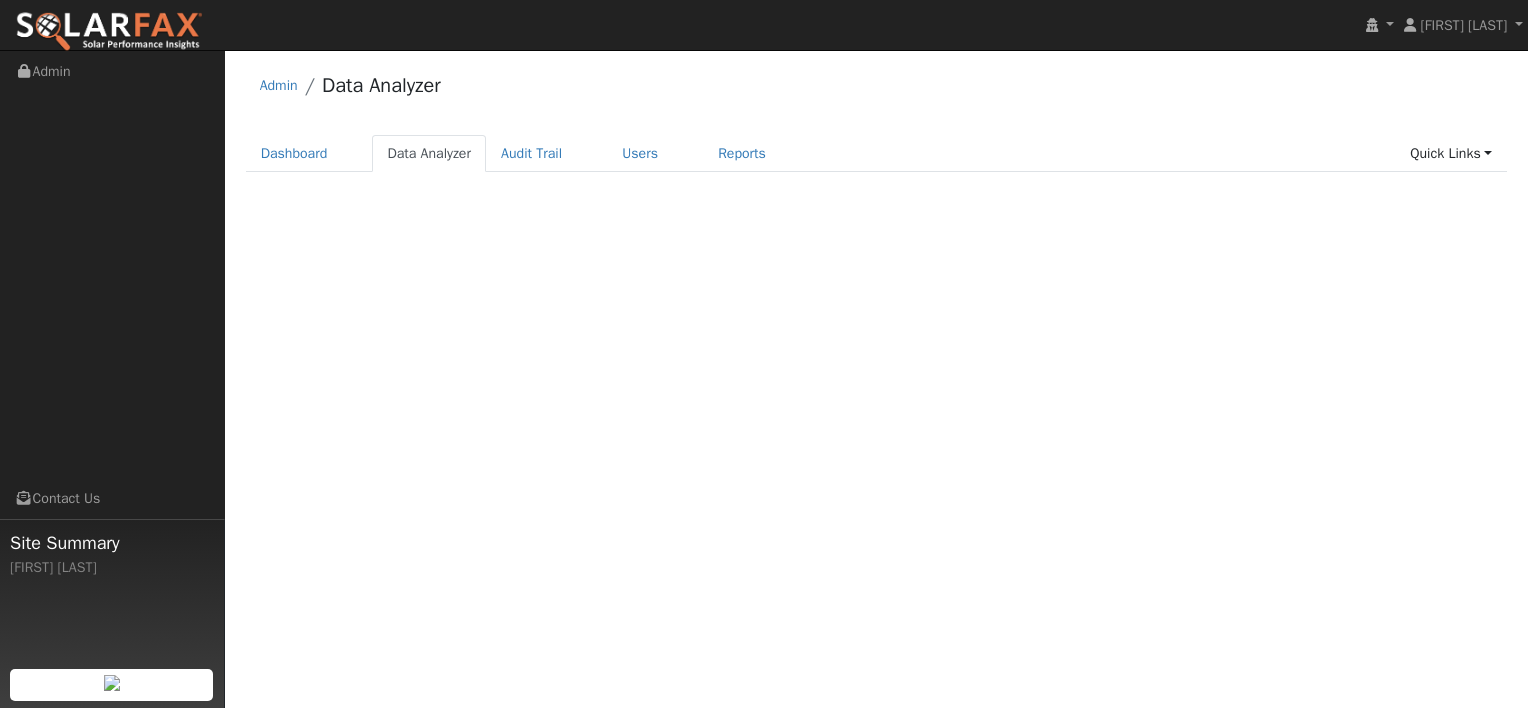 select on "6" 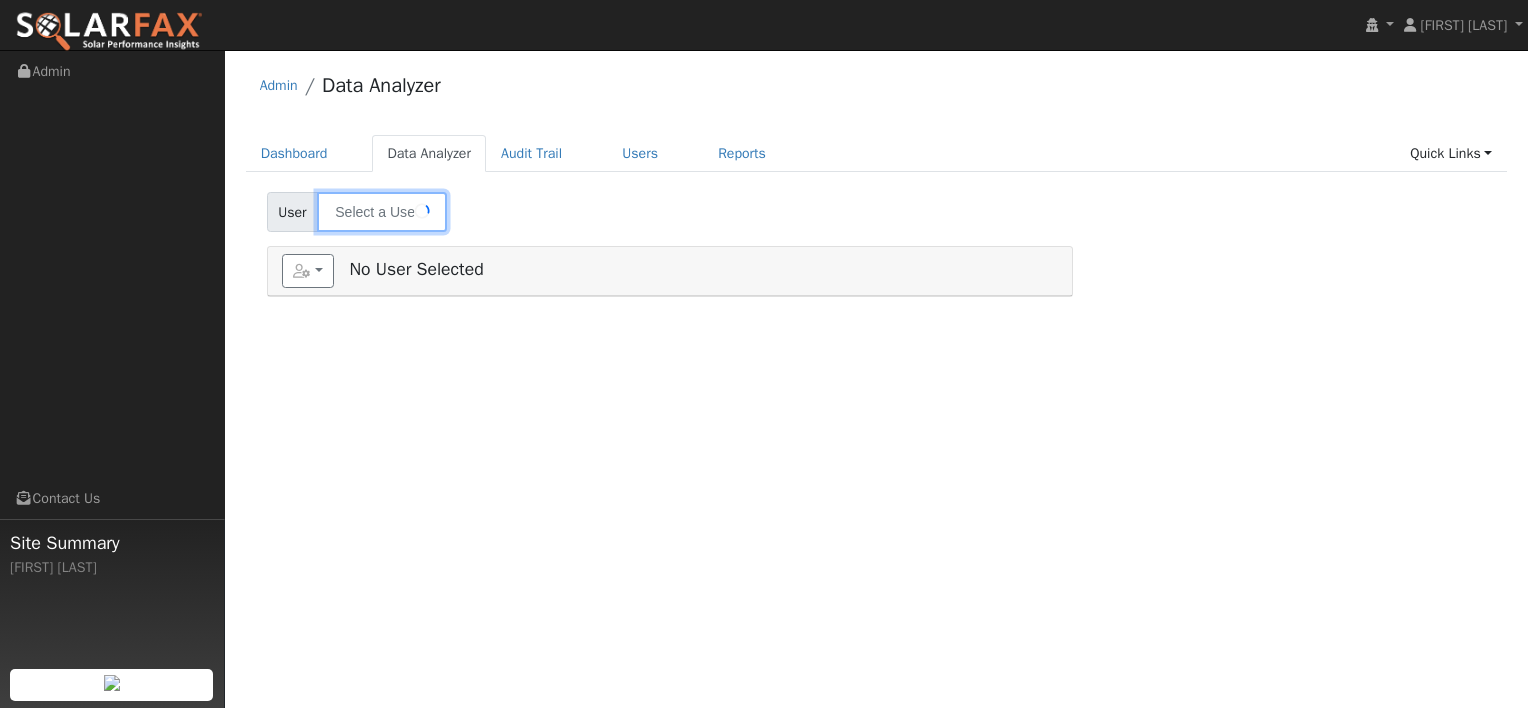 type on "[FIRST] [LAST]" 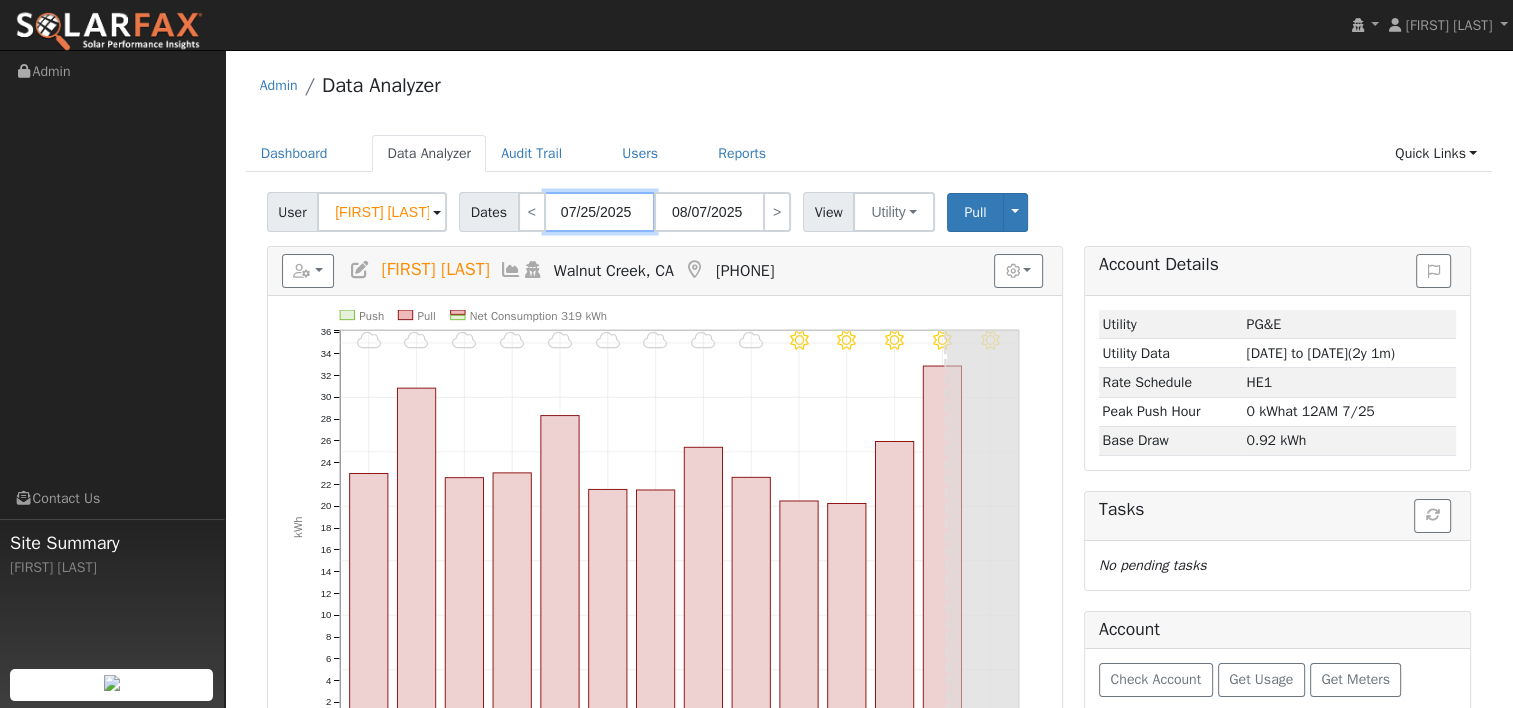 click on "07/25/2025" at bounding box center (600, 212) 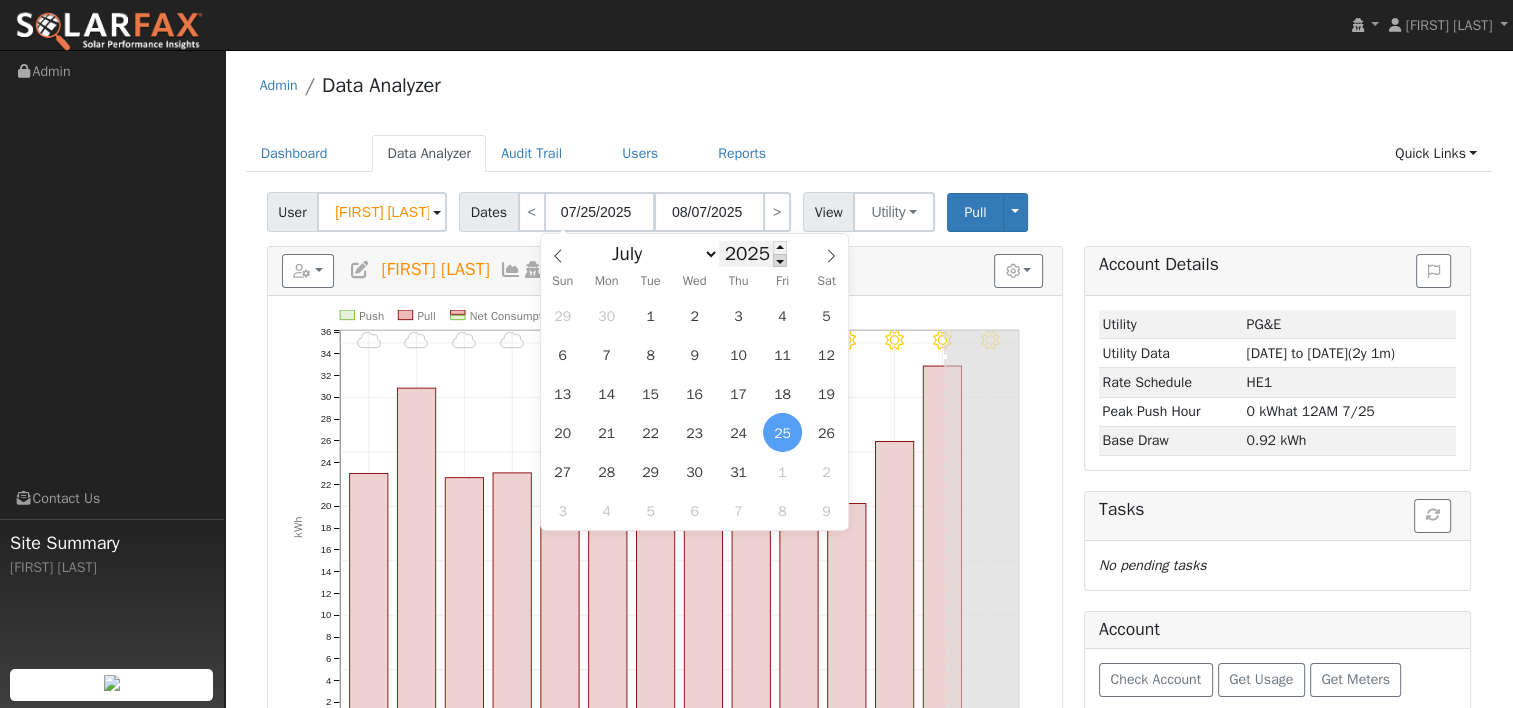 click at bounding box center (780, 260) 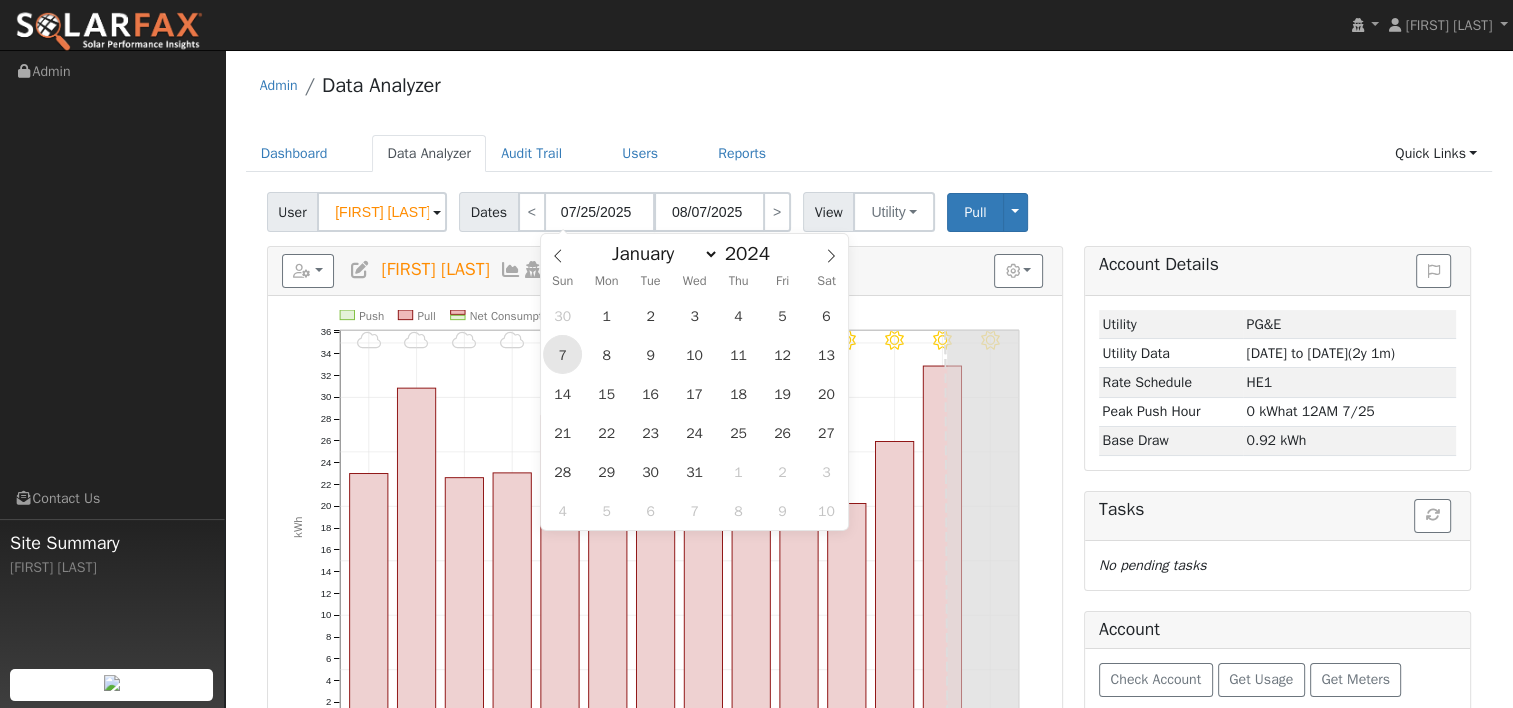 click on "7" at bounding box center [562, 354] 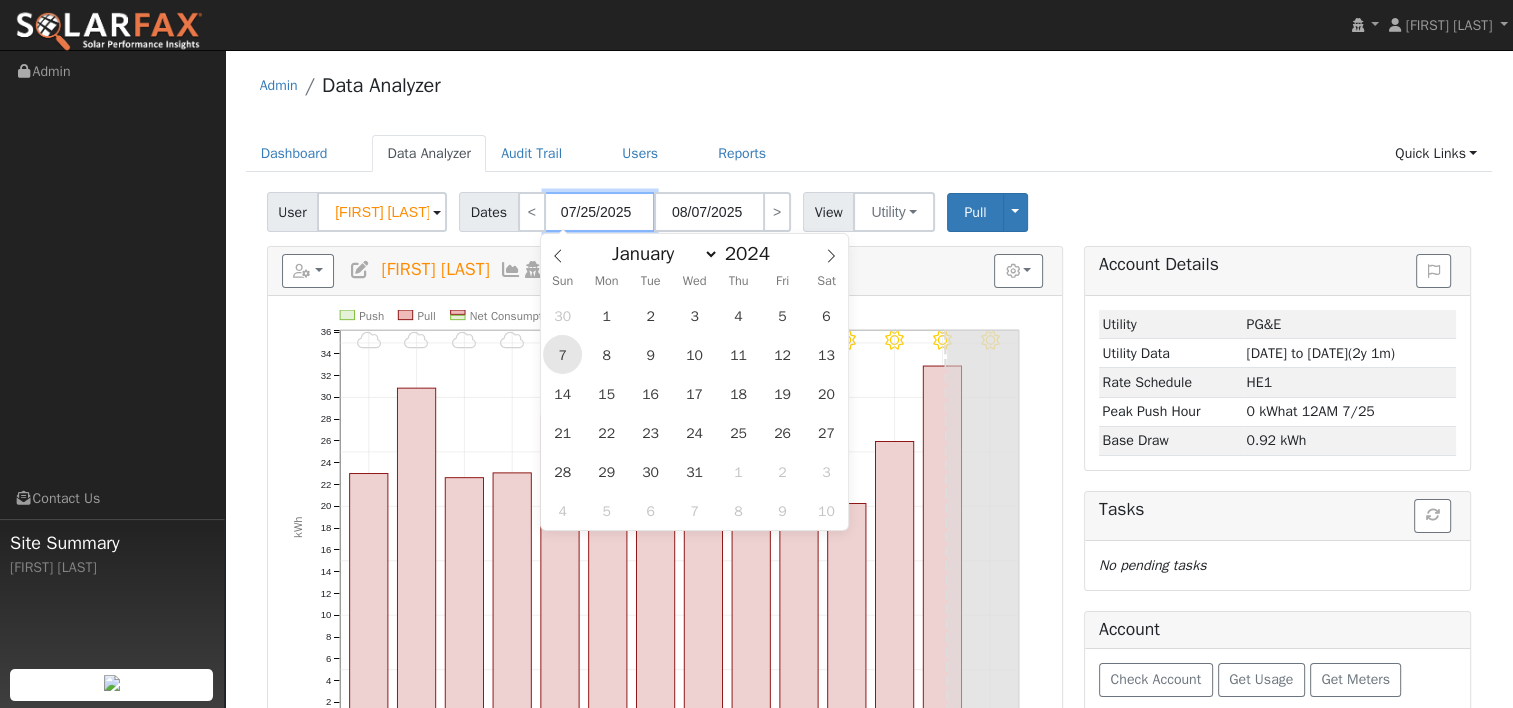 type on "[DATE]" 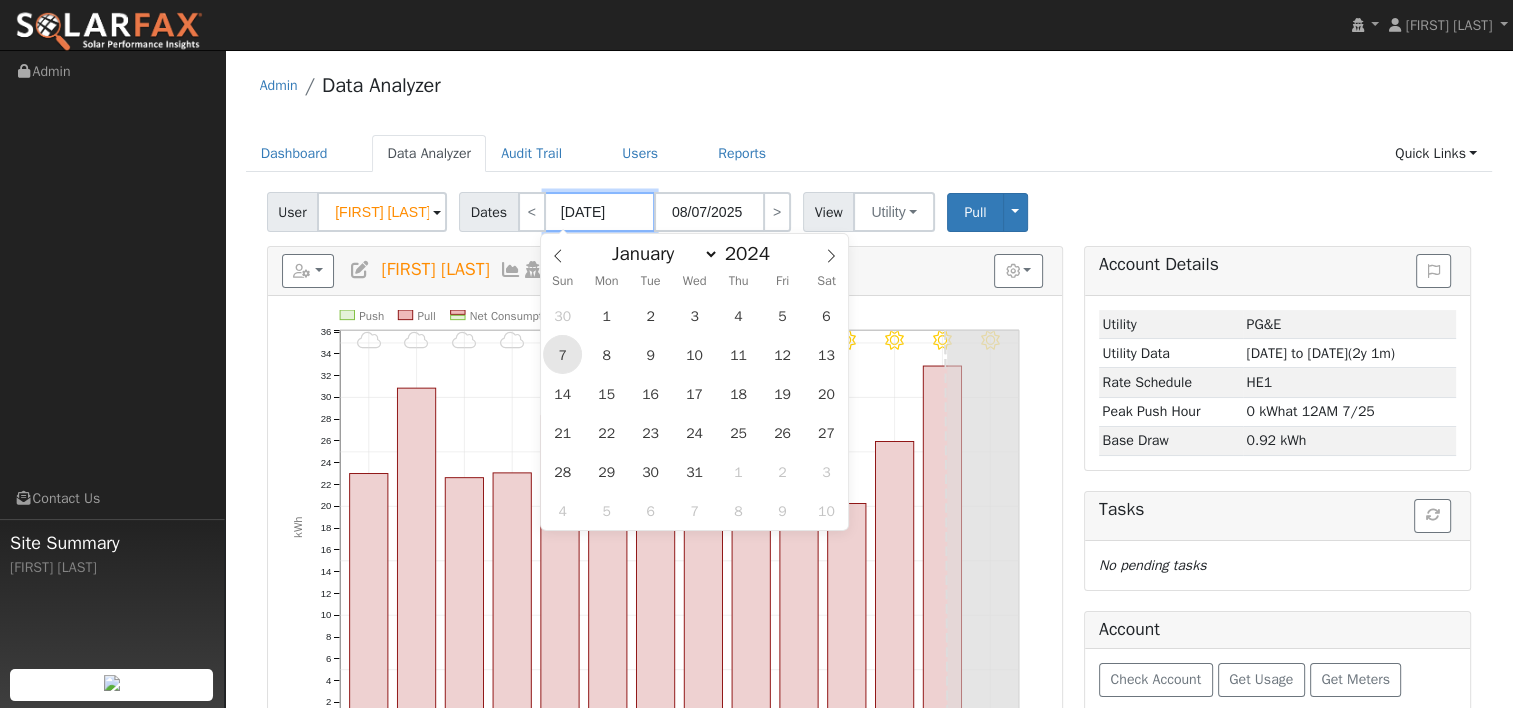 type on "[DATE]" 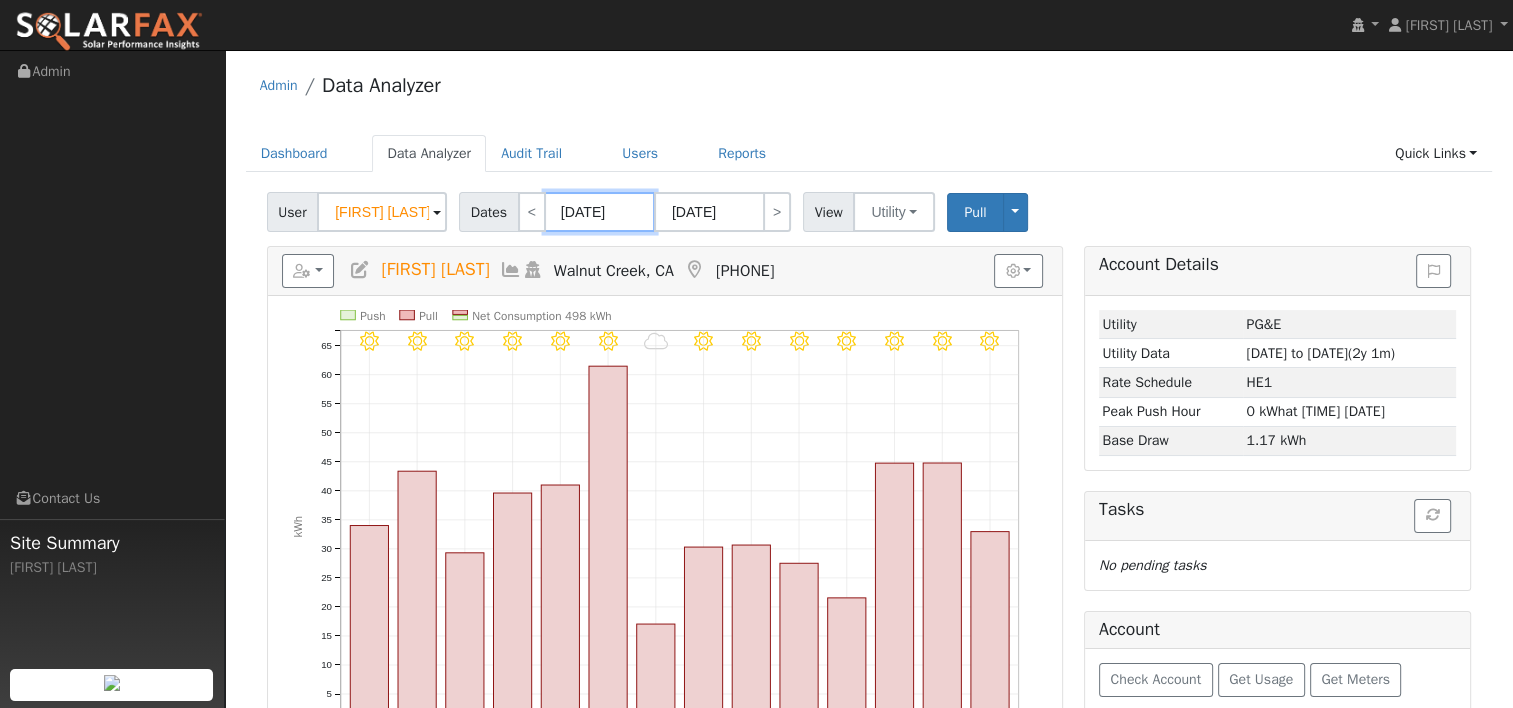 click on "[DATE]" at bounding box center (600, 212) 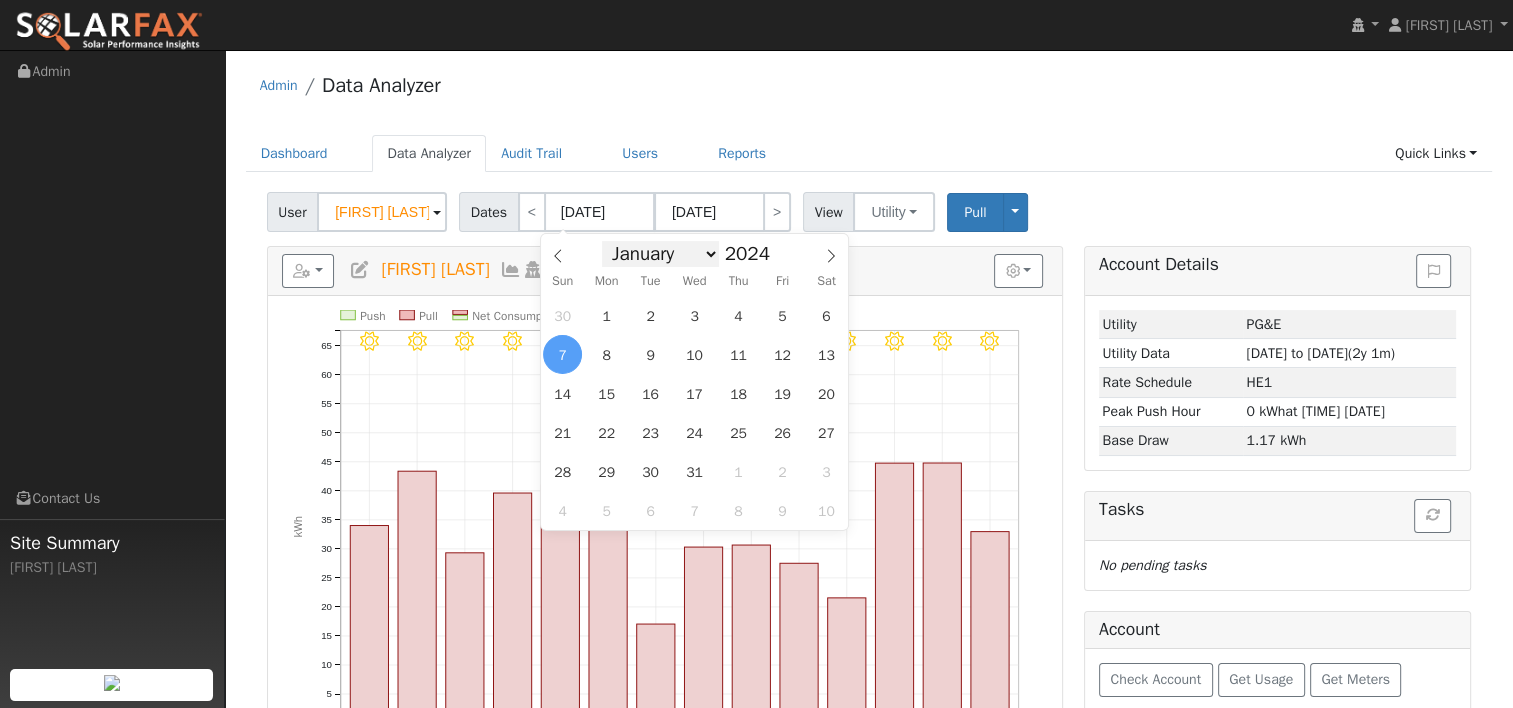 click on "January February March April May June July August September October November December" at bounding box center (660, 254) 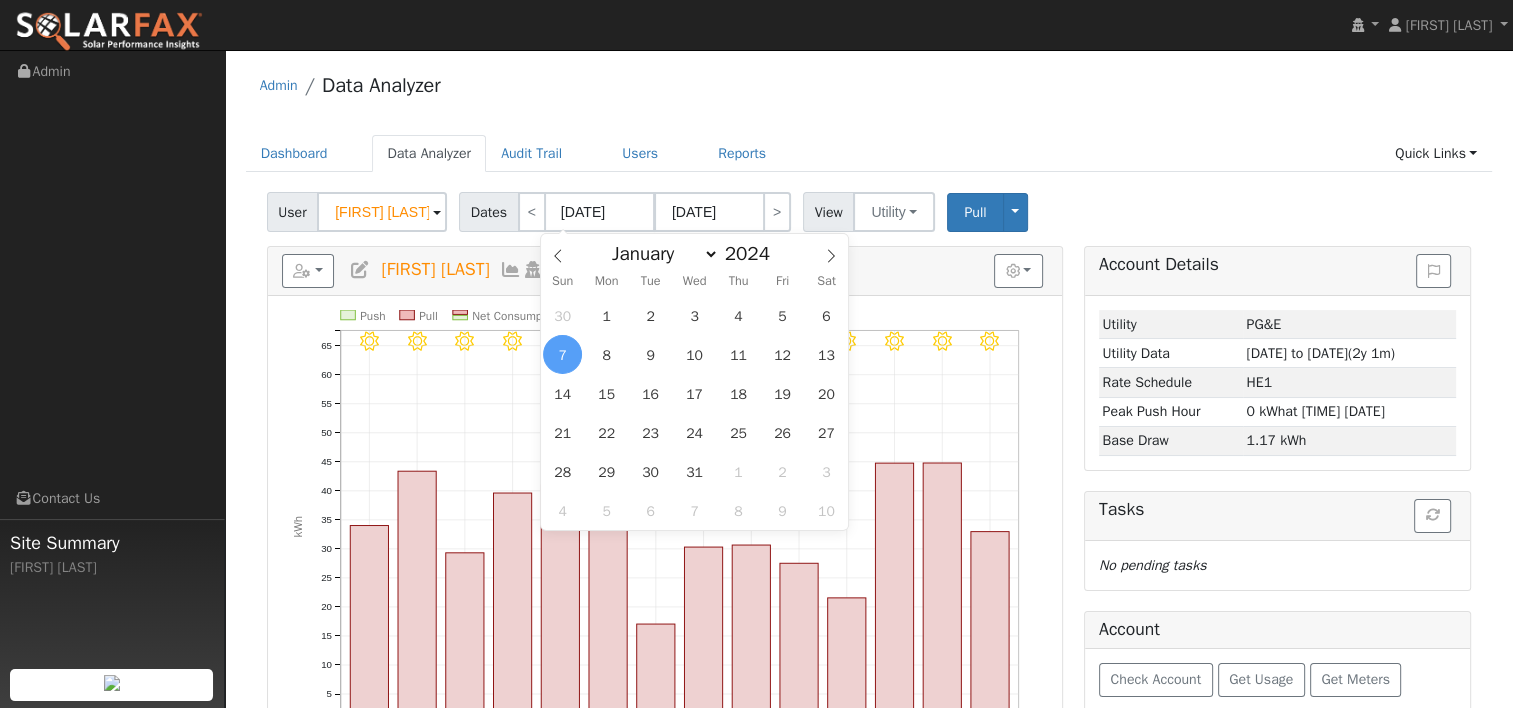 select on "7" 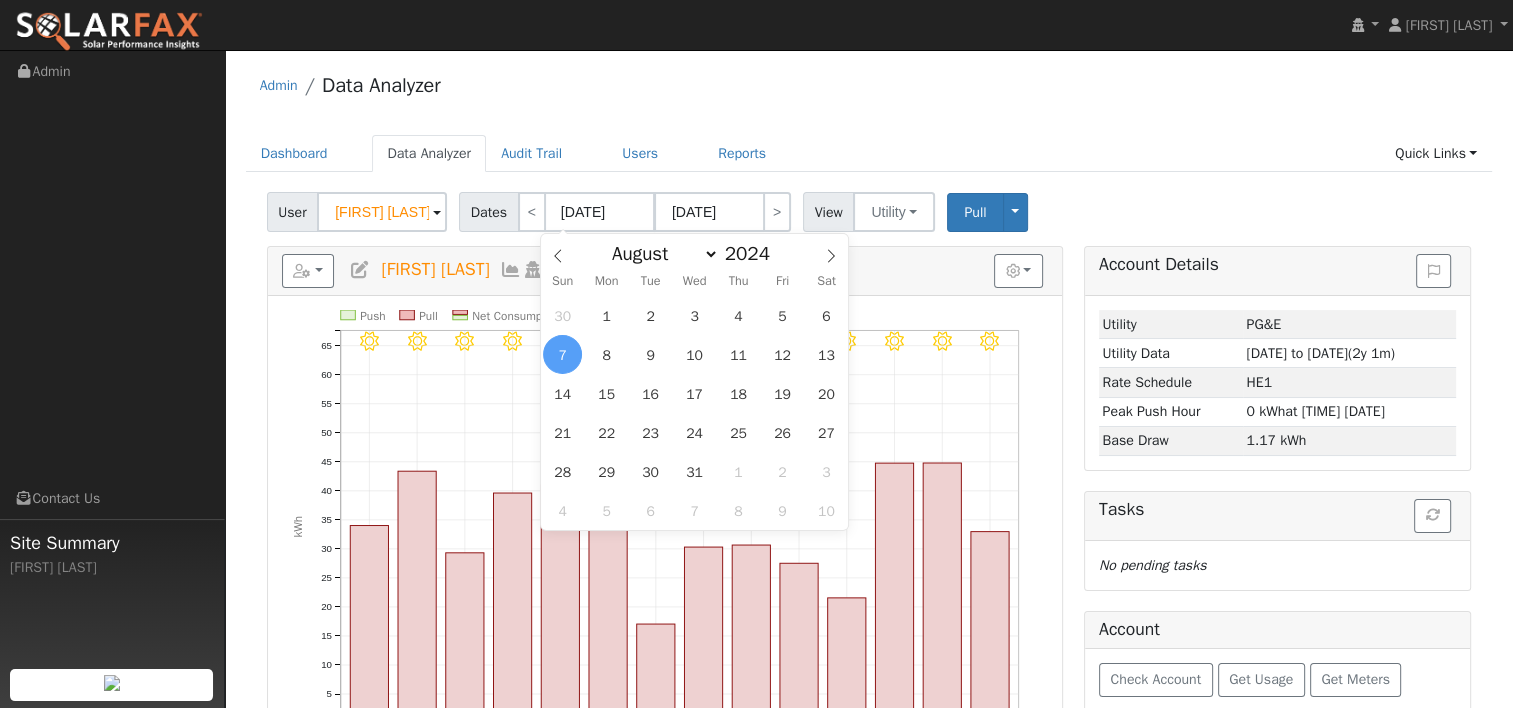 click on "January February March April May June July August September October November December" at bounding box center [660, 254] 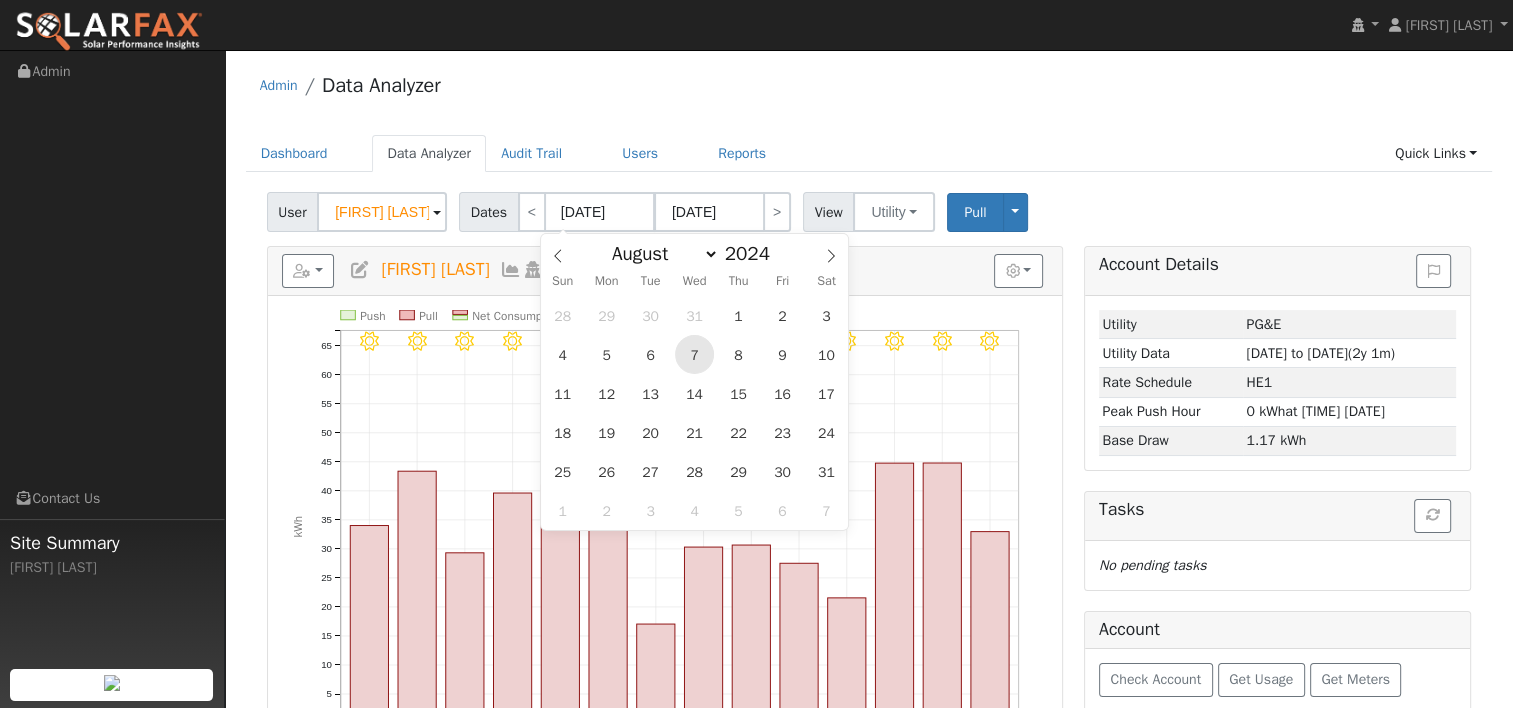 click on "7" at bounding box center (694, 354) 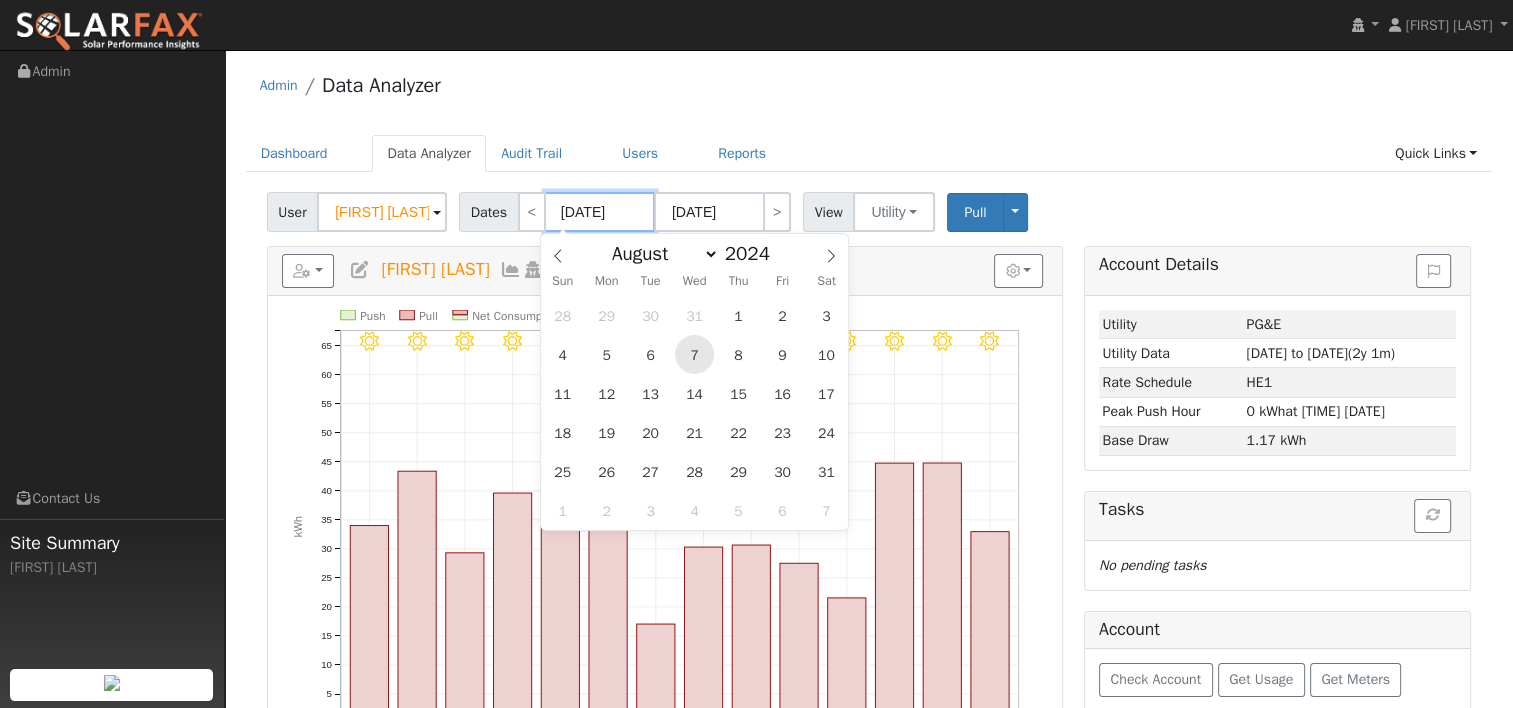 type on "[DATE]" 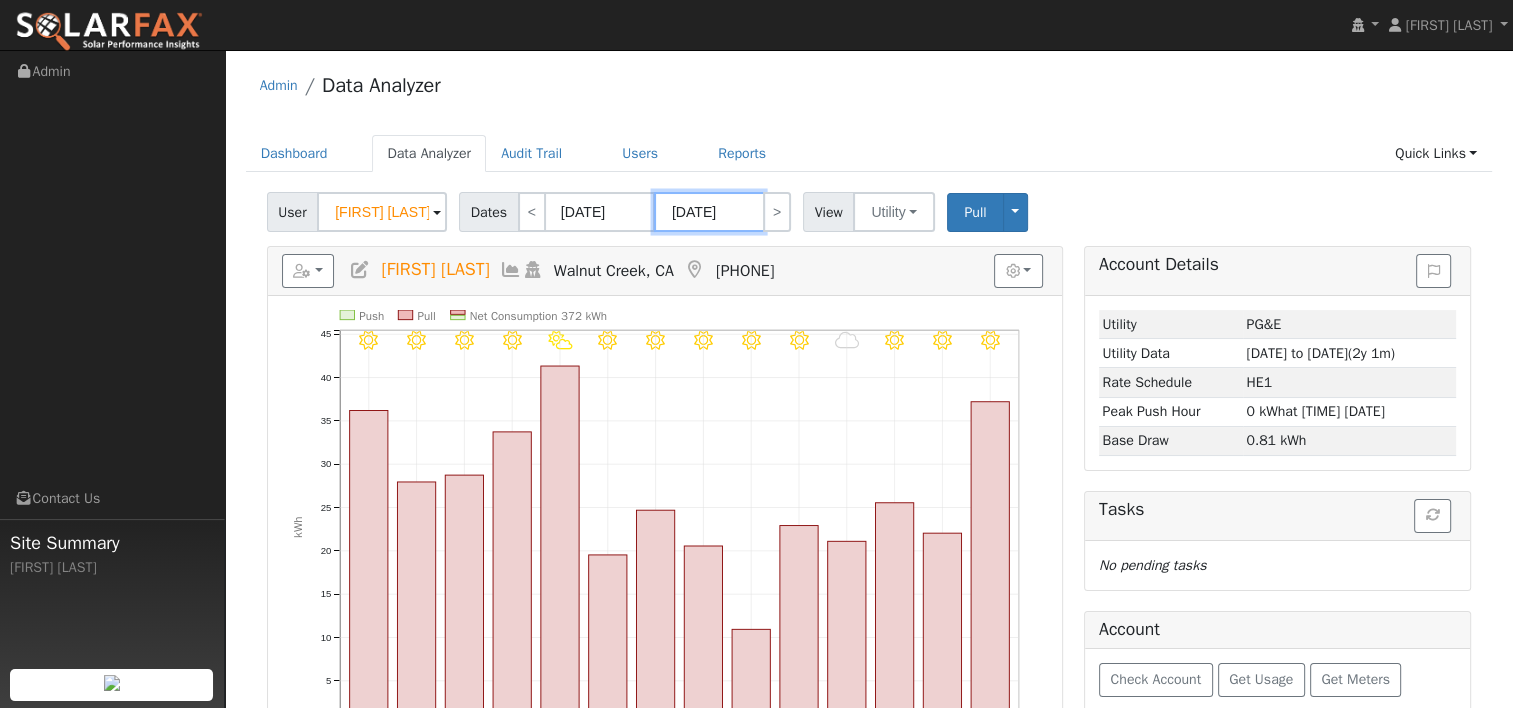 click on "[DATE]" at bounding box center [709, 212] 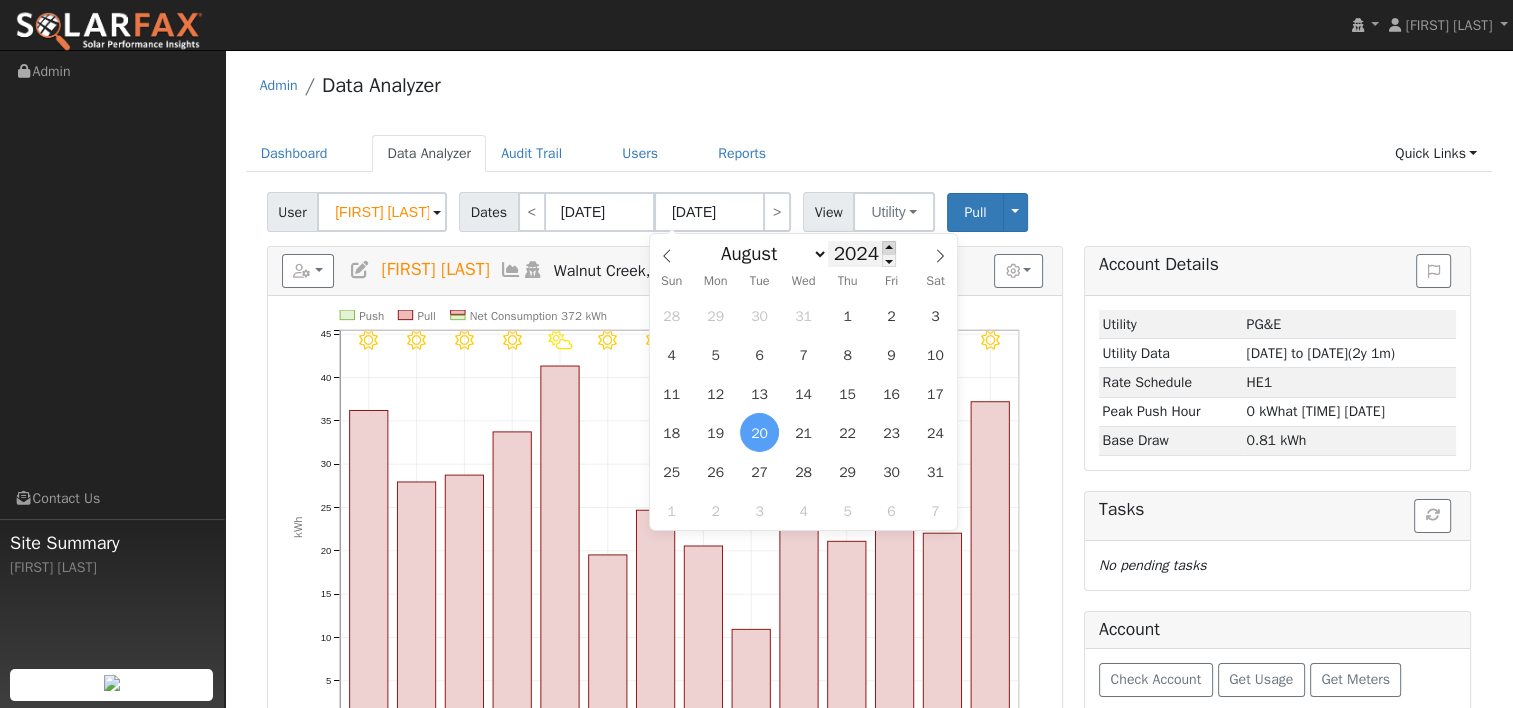 click at bounding box center (889, 247) 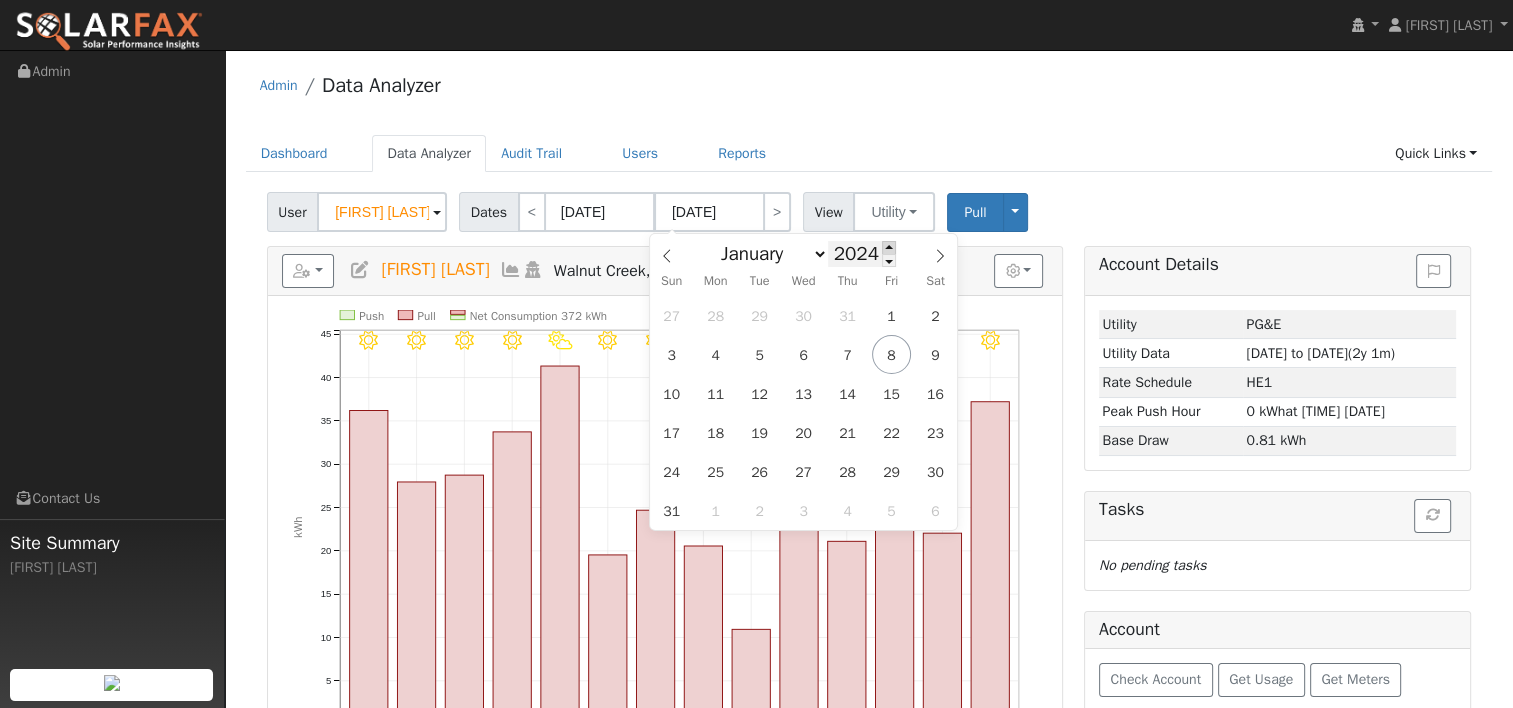type on "2025" 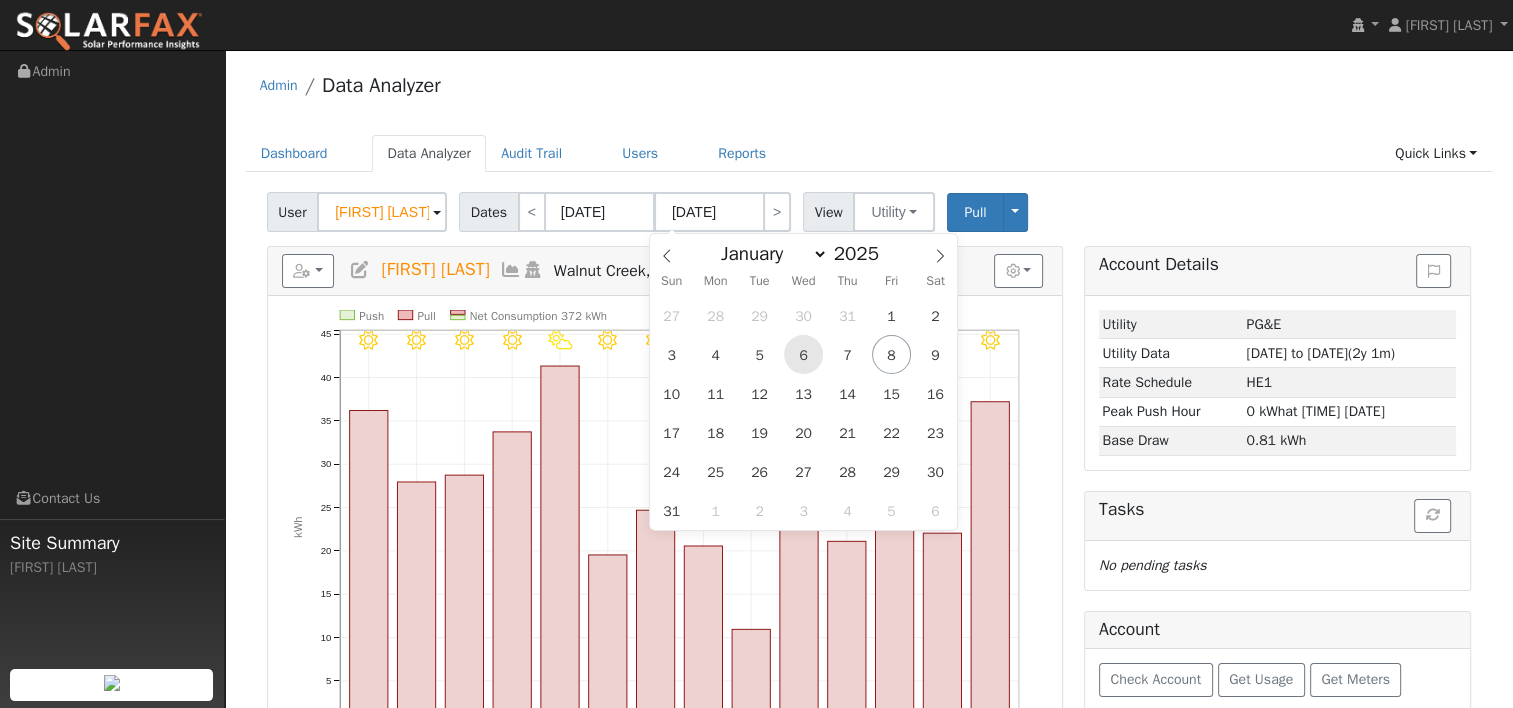 click on "6" at bounding box center (803, 354) 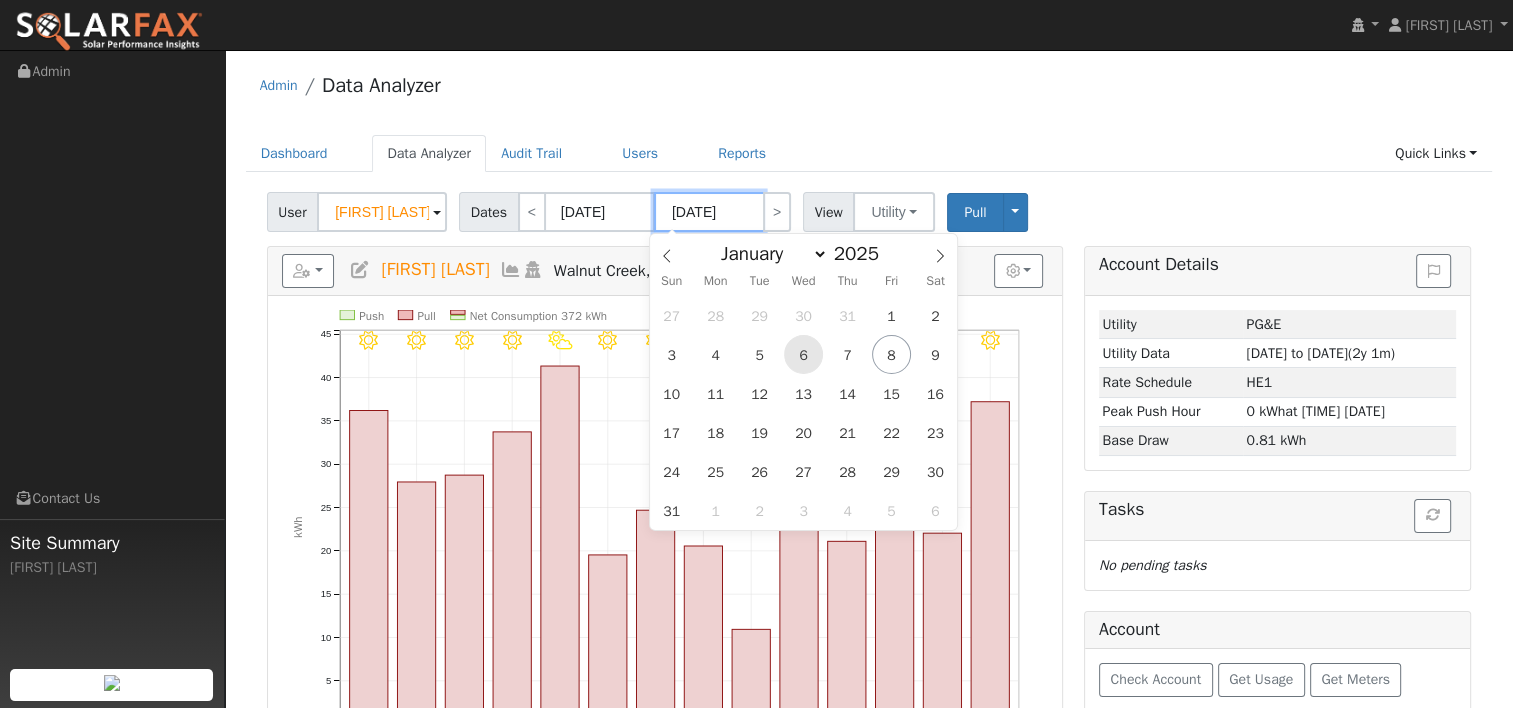 type on "08/06/2025" 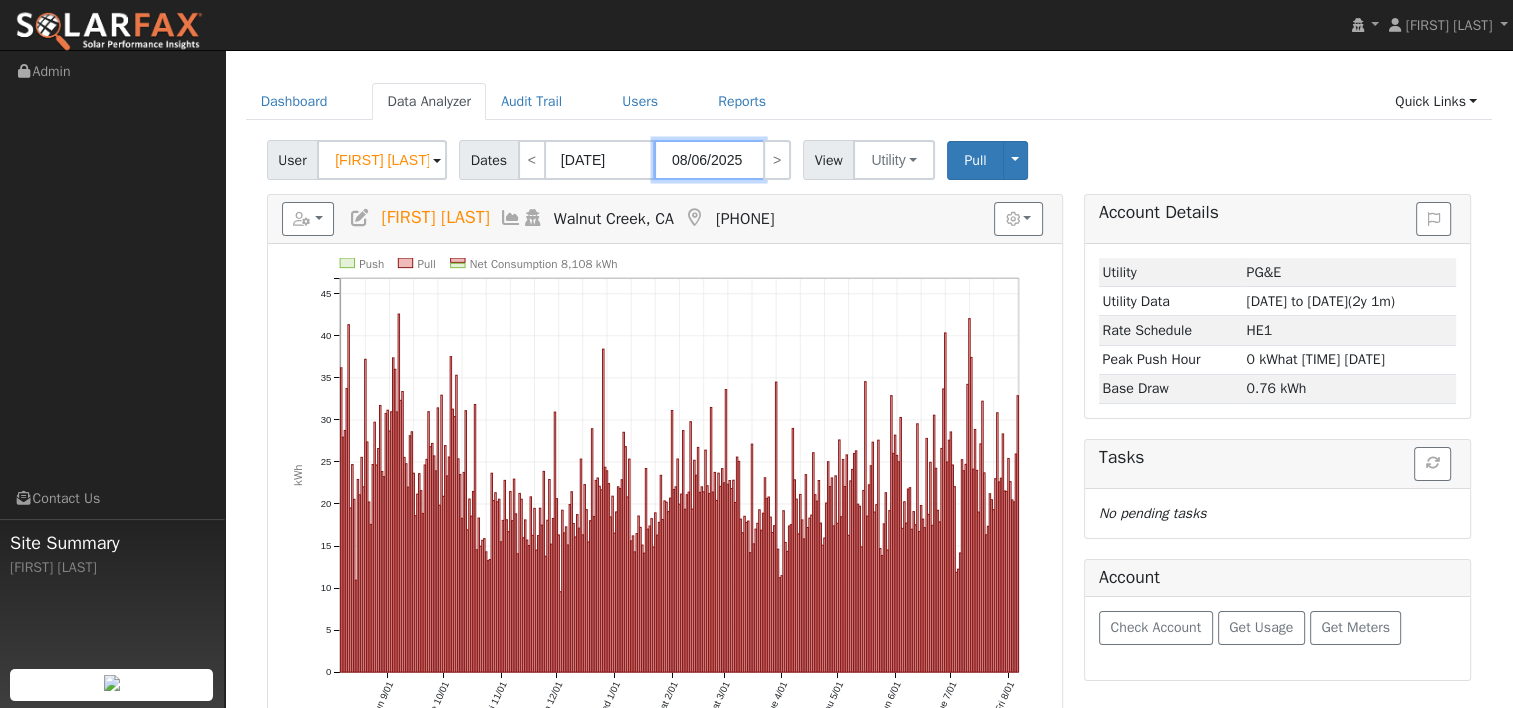 scroll, scrollTop: 100, scrollLeft: 0, axis: vertical 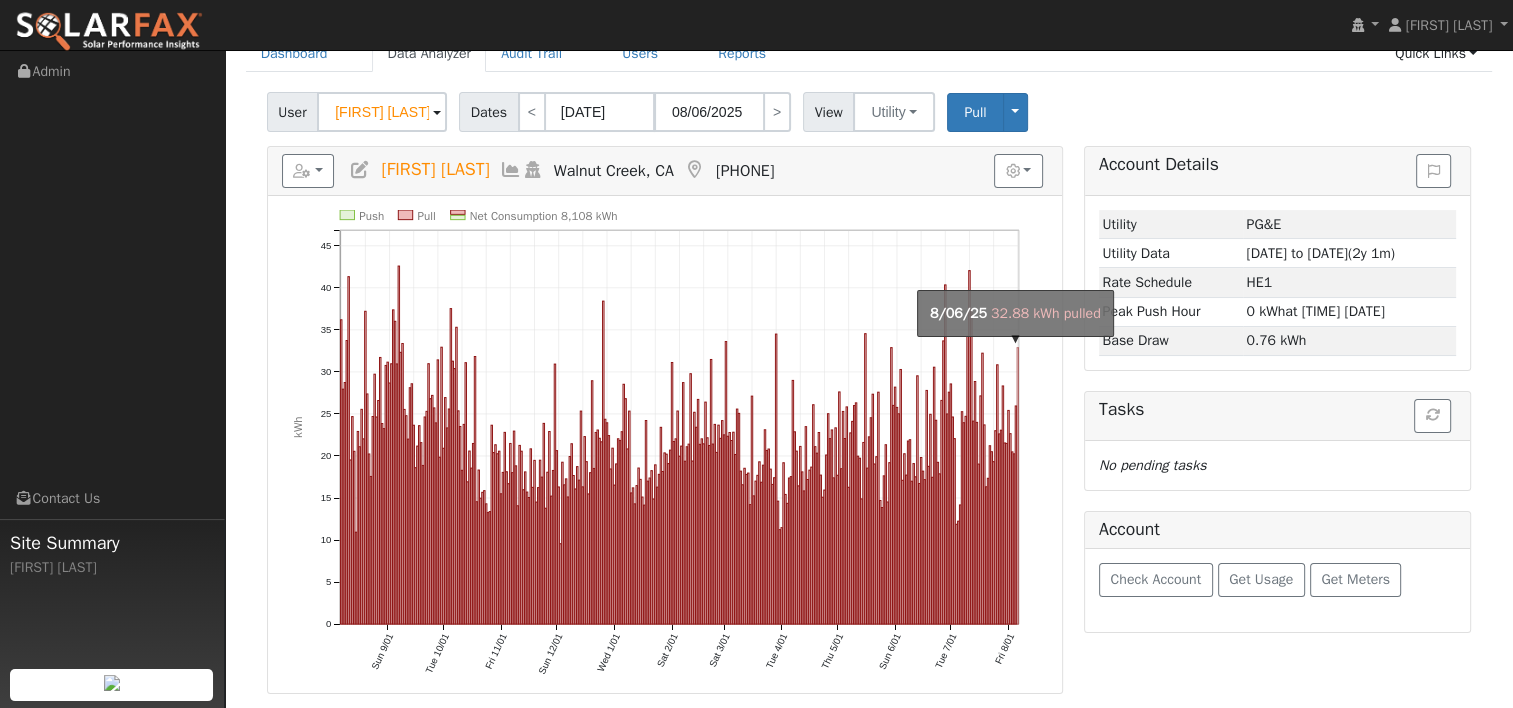click on "onclick=""" 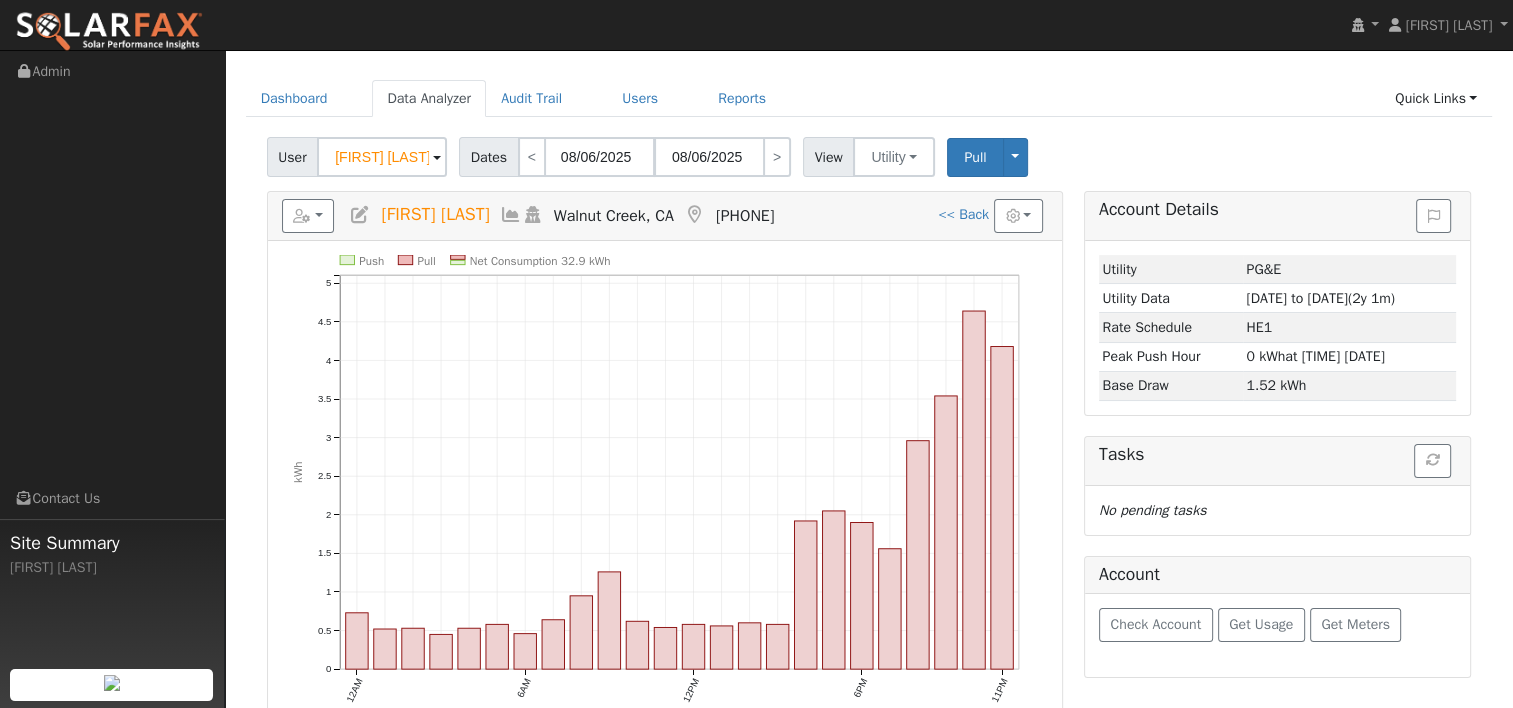 scroll, scrollTop: 100, scrollLeft: 0, axis: vertical 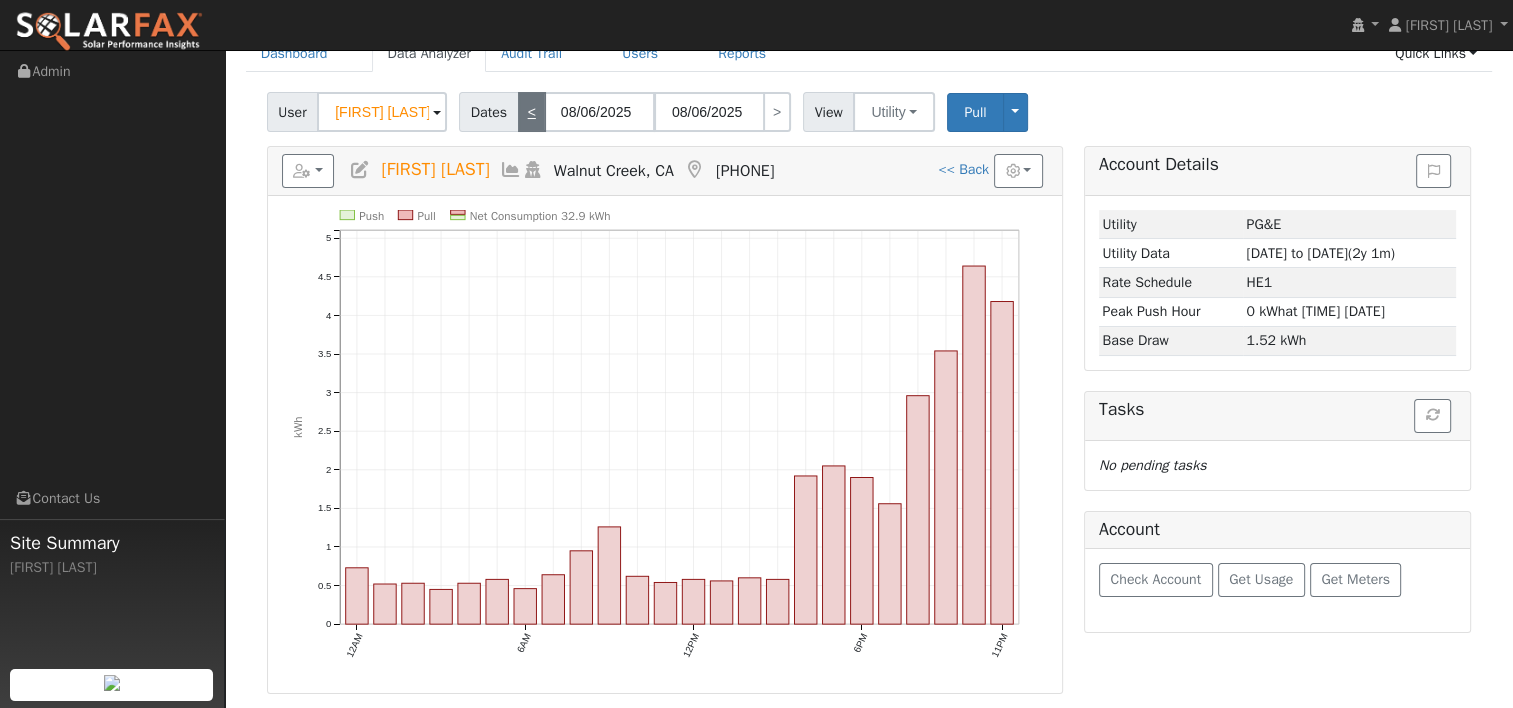 click on "<" at bounding box center [532, 112] 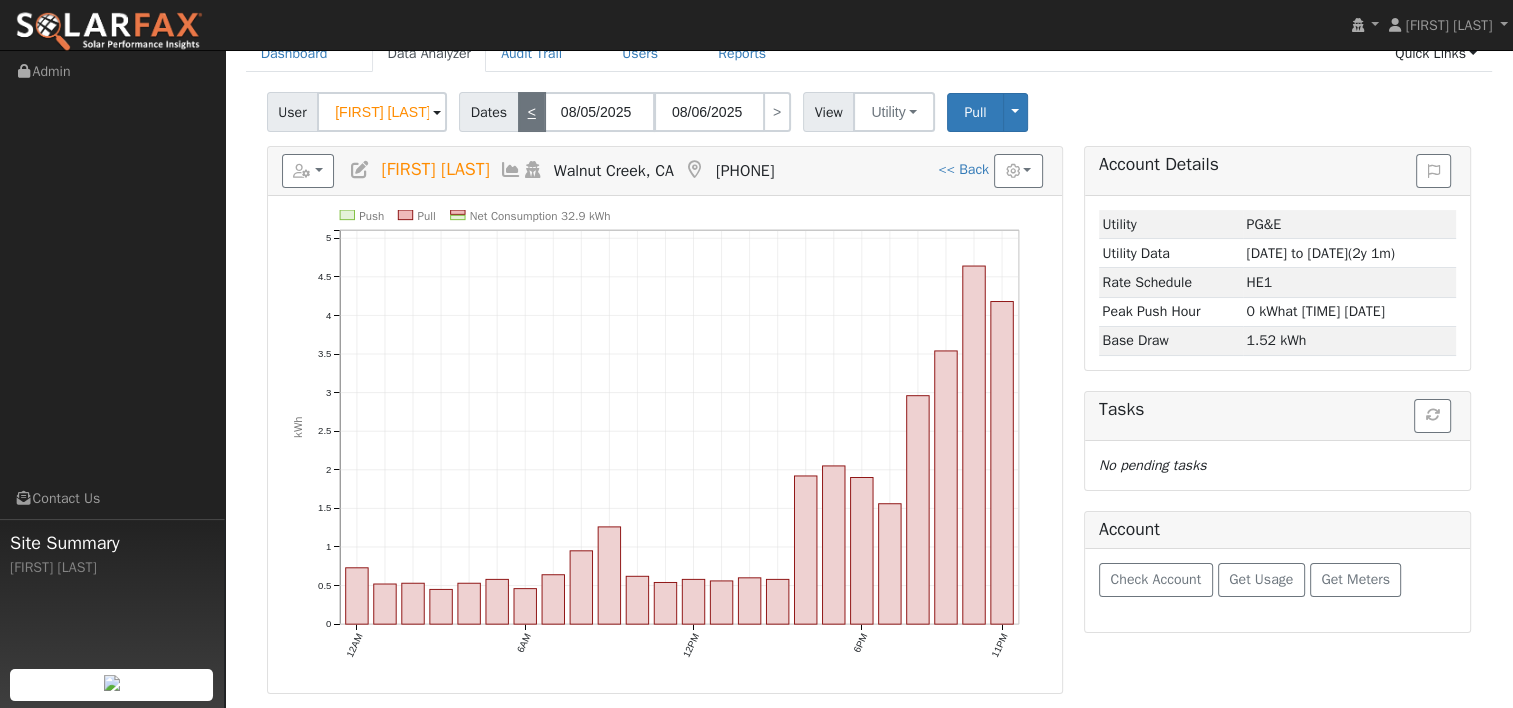 type on "08/05/2025" 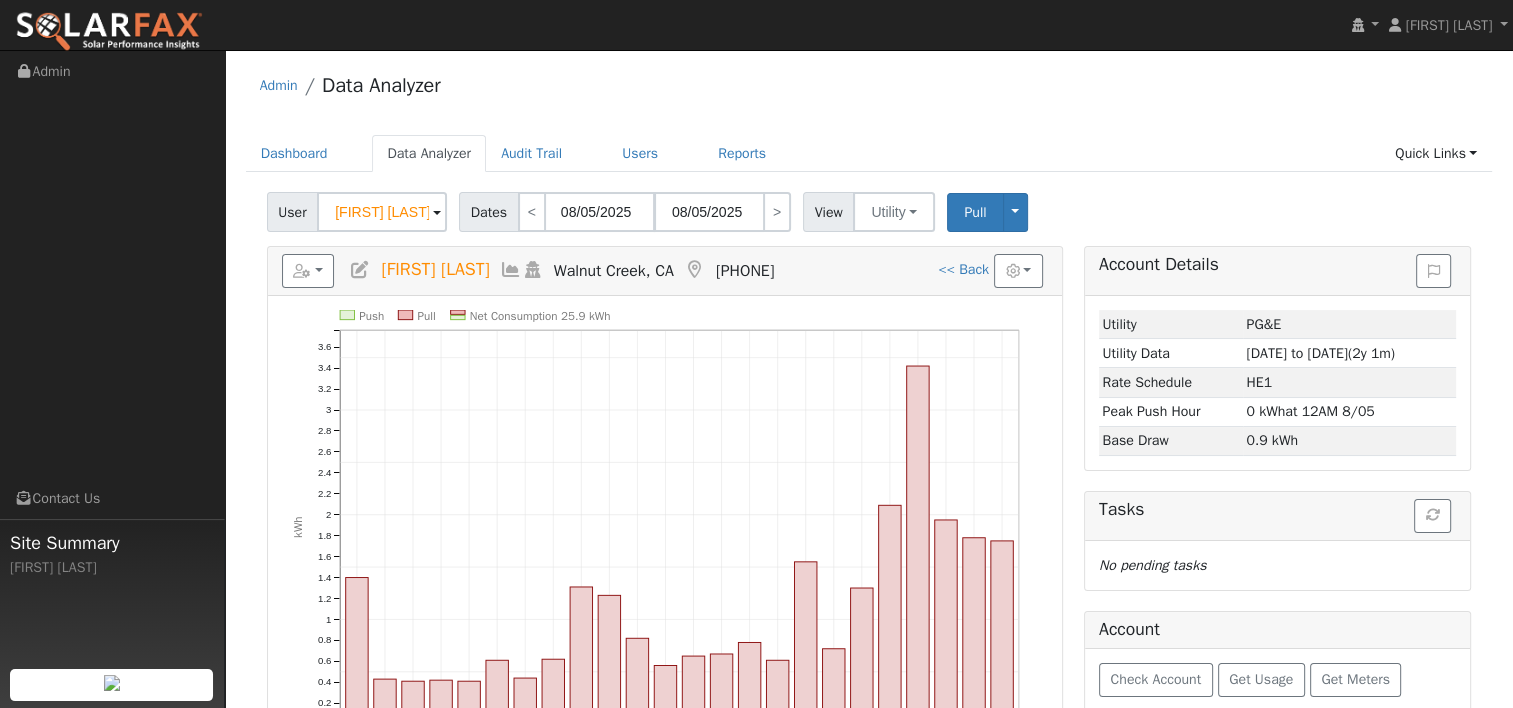 scroll, scrollTop: 100, scrollLeft: 0, axis: vertical 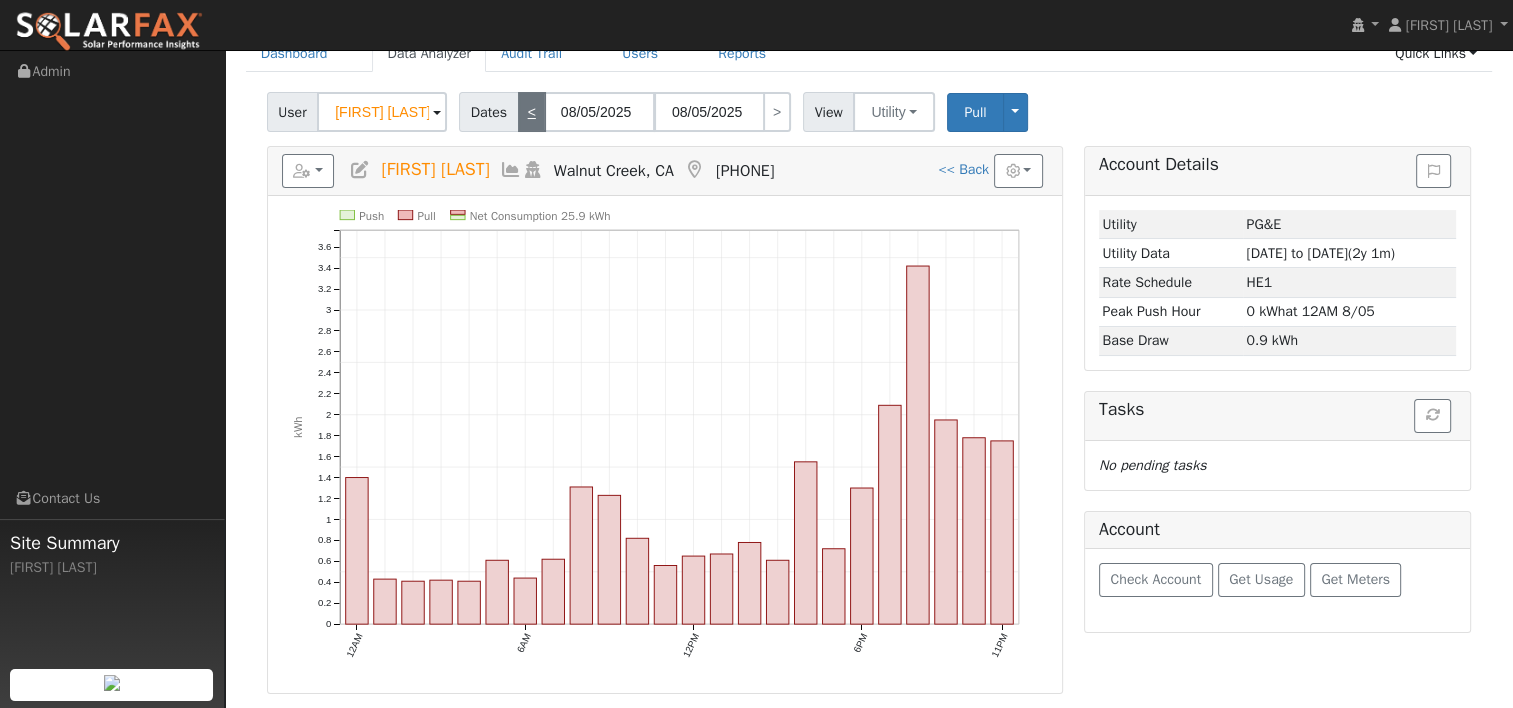 click on "<" at bounding box center (532, 112) 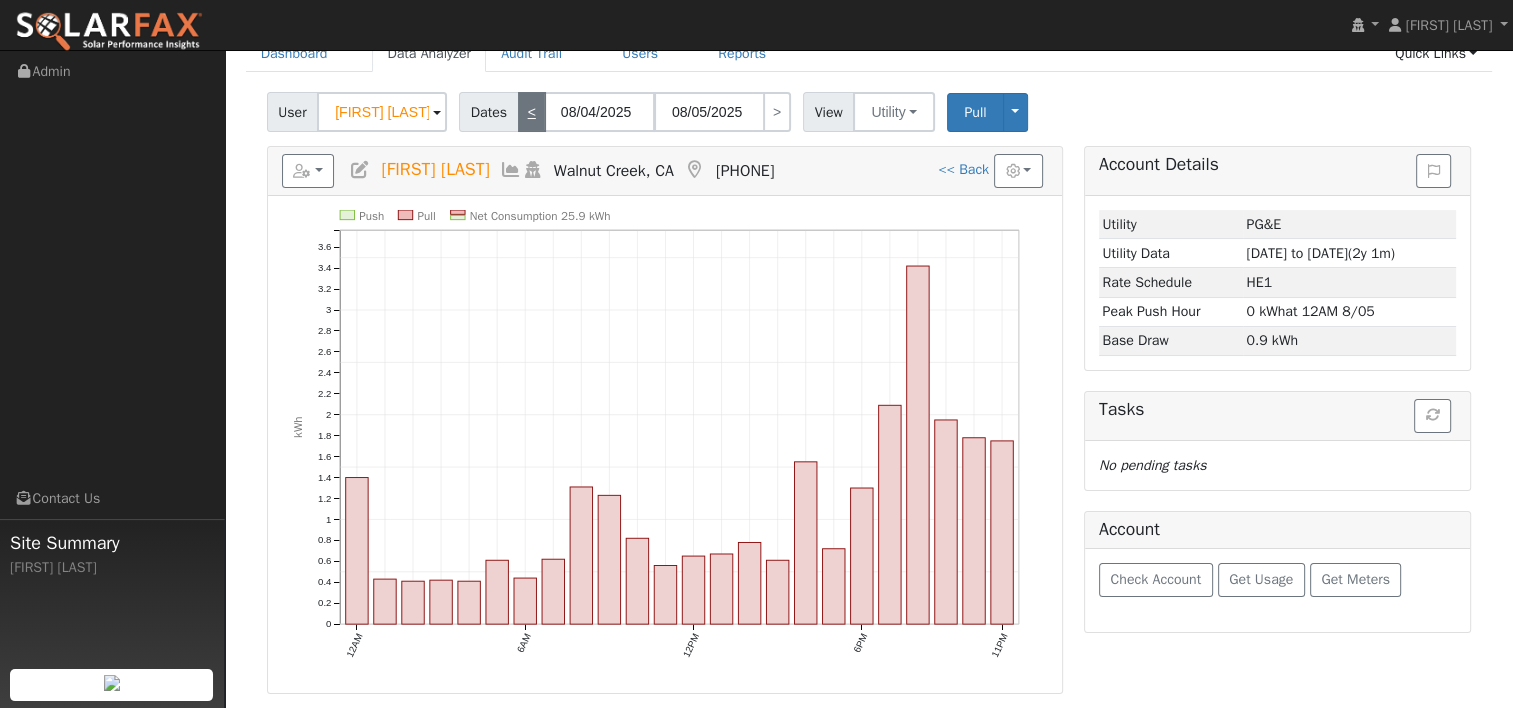 type on "08/04/2025" 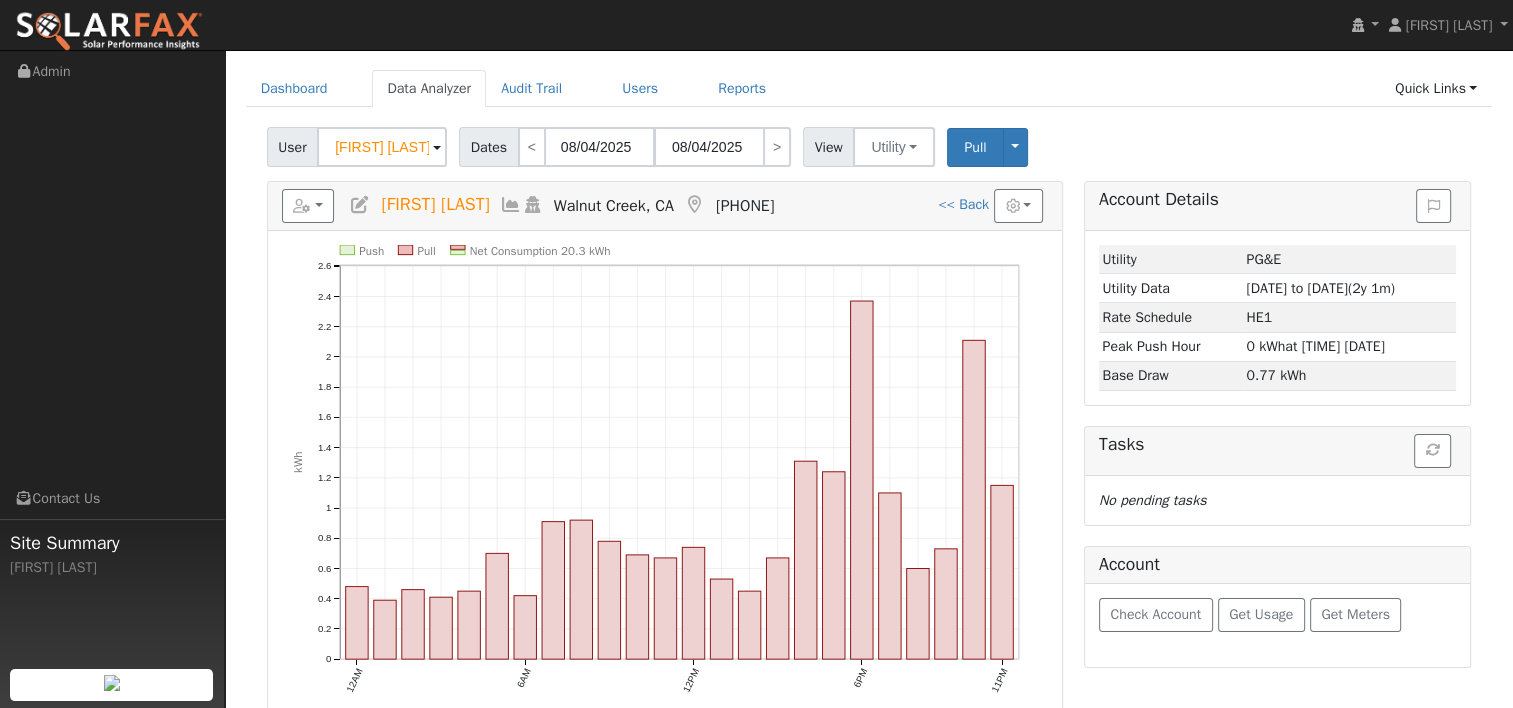 scroll, scrollTop: 100, scrollLeft: 0, axis: vertical 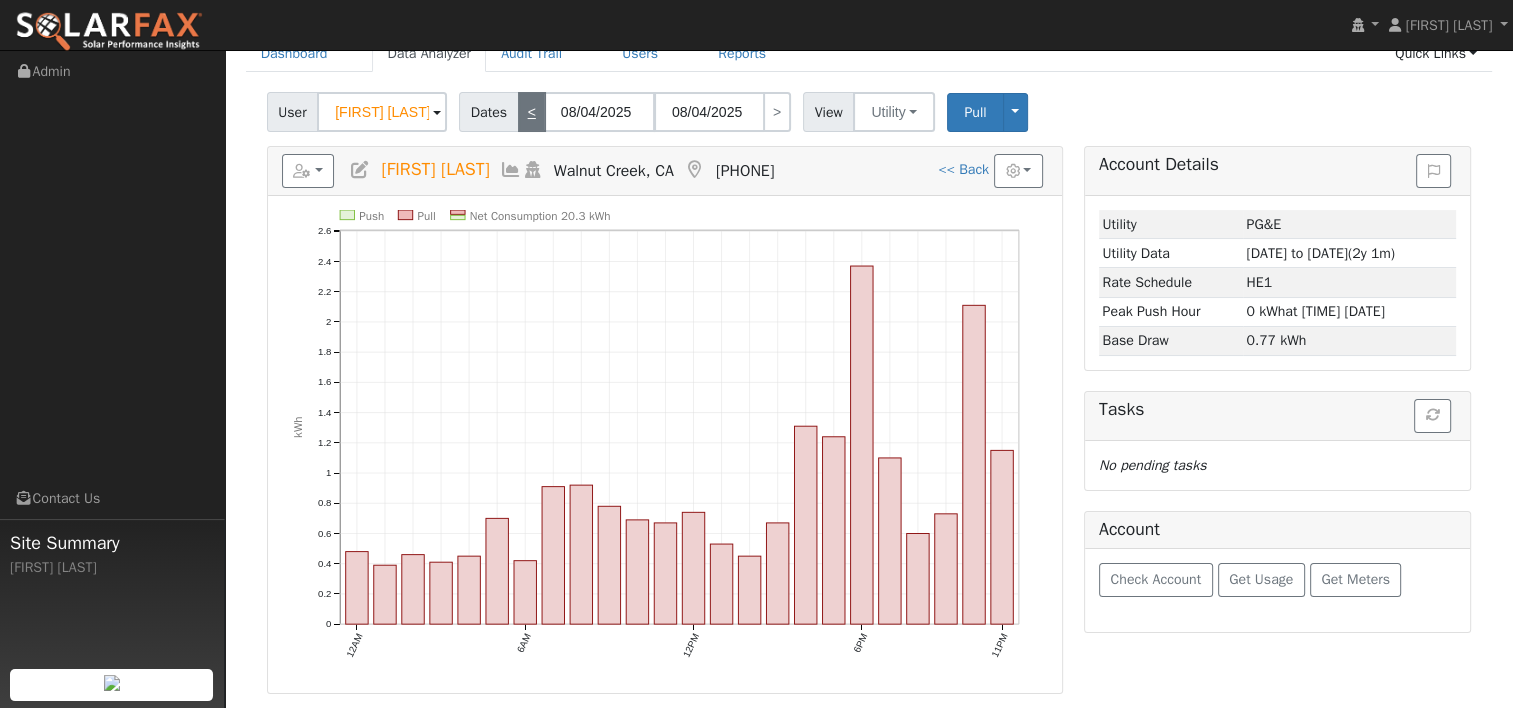 click on "<" at bounding box center [532, 112] 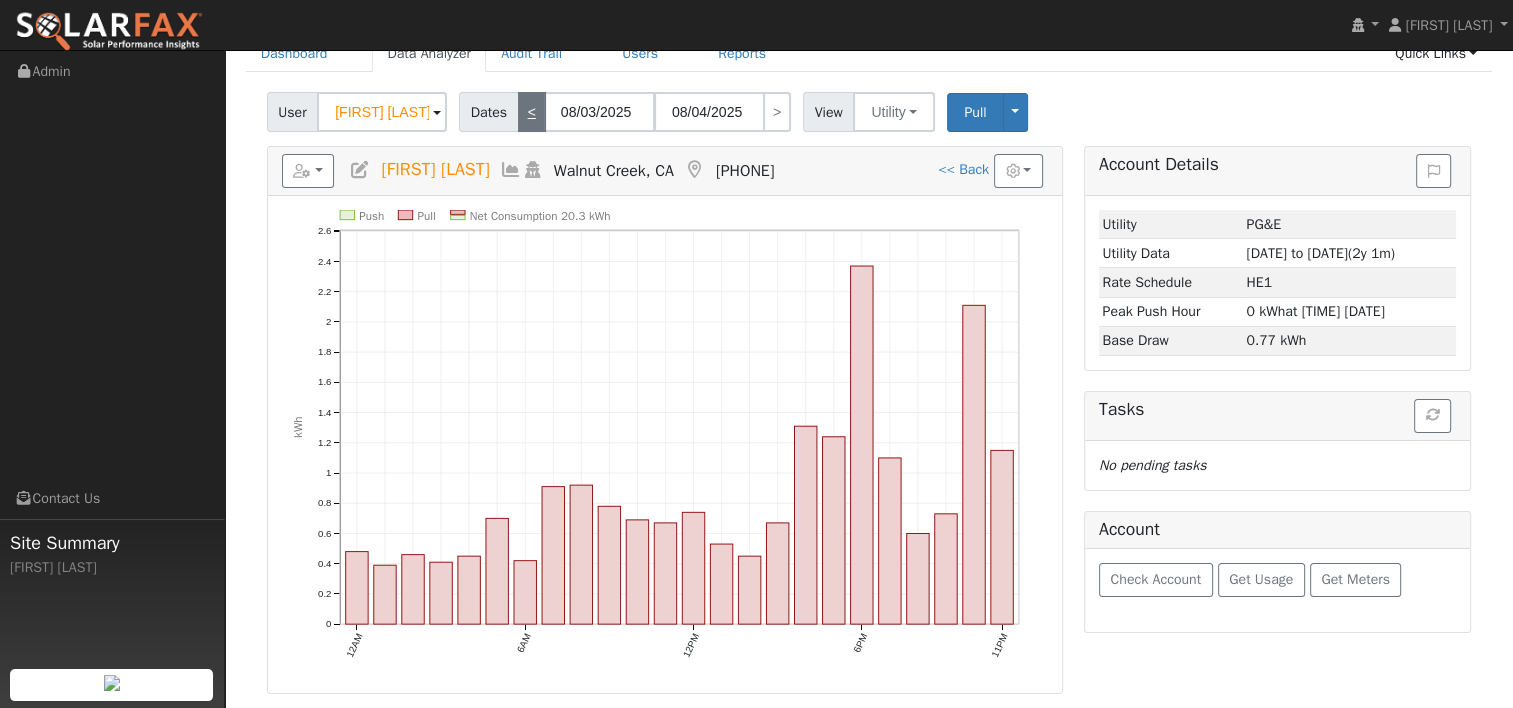type on "08/03/2025" 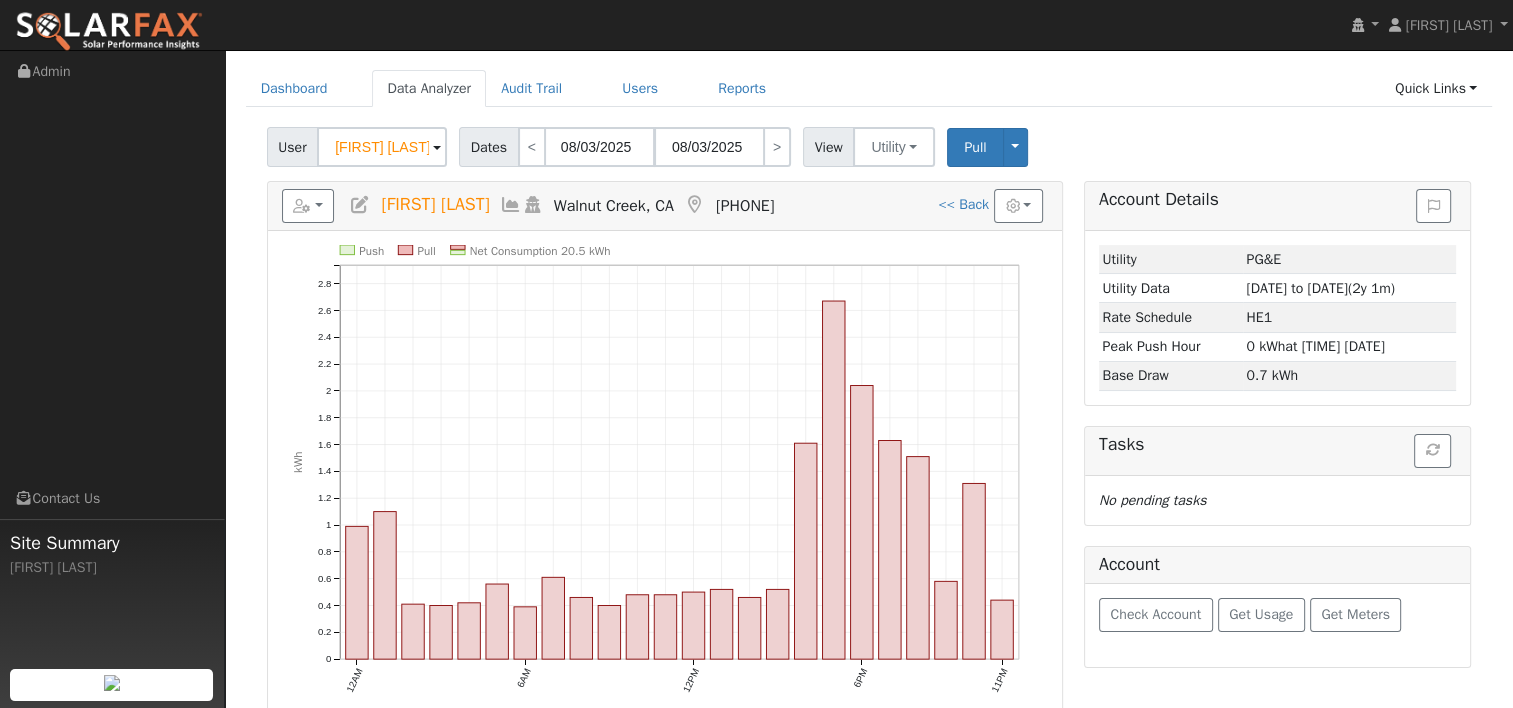 scroll, scrollTop: 100, scrollLeft: 0, axis: vertical 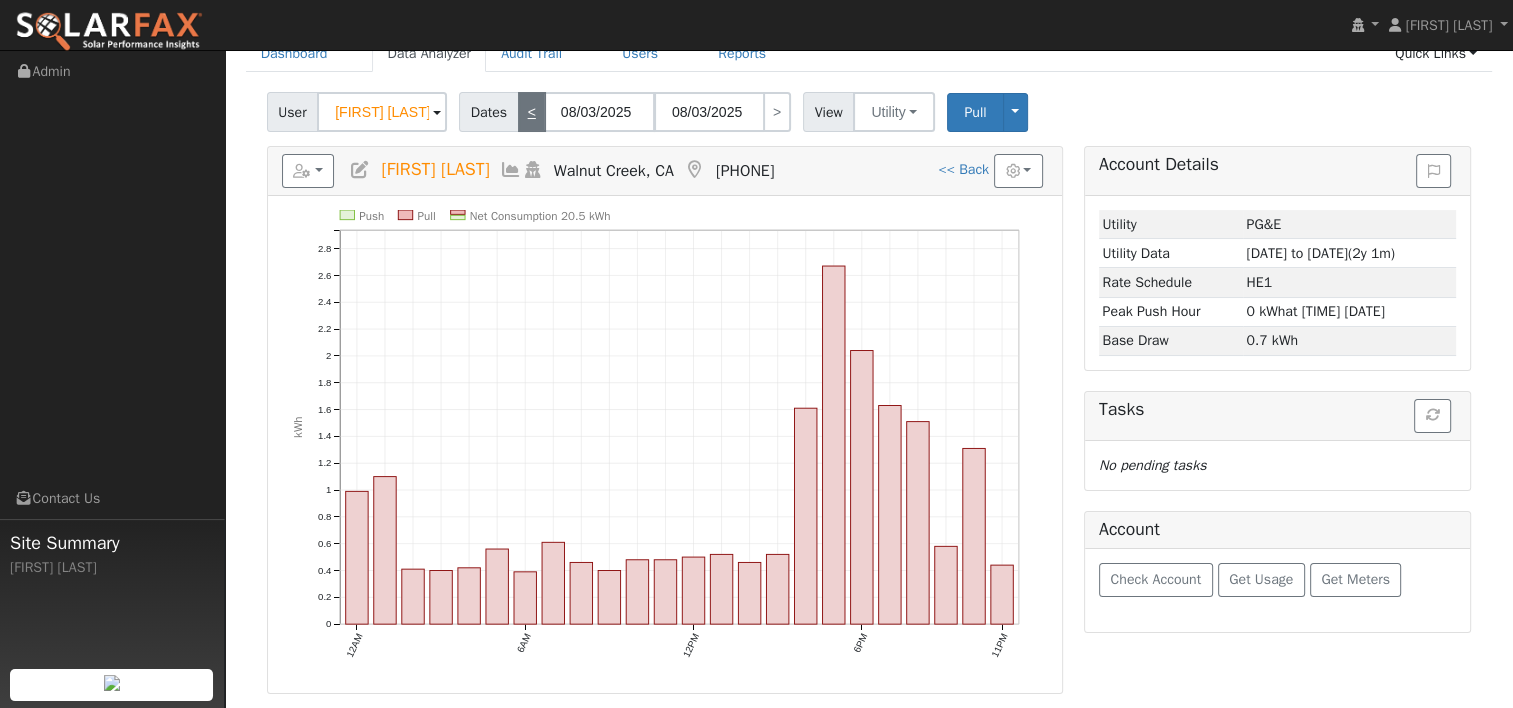 click on "<" at bounding box center (532, 112) 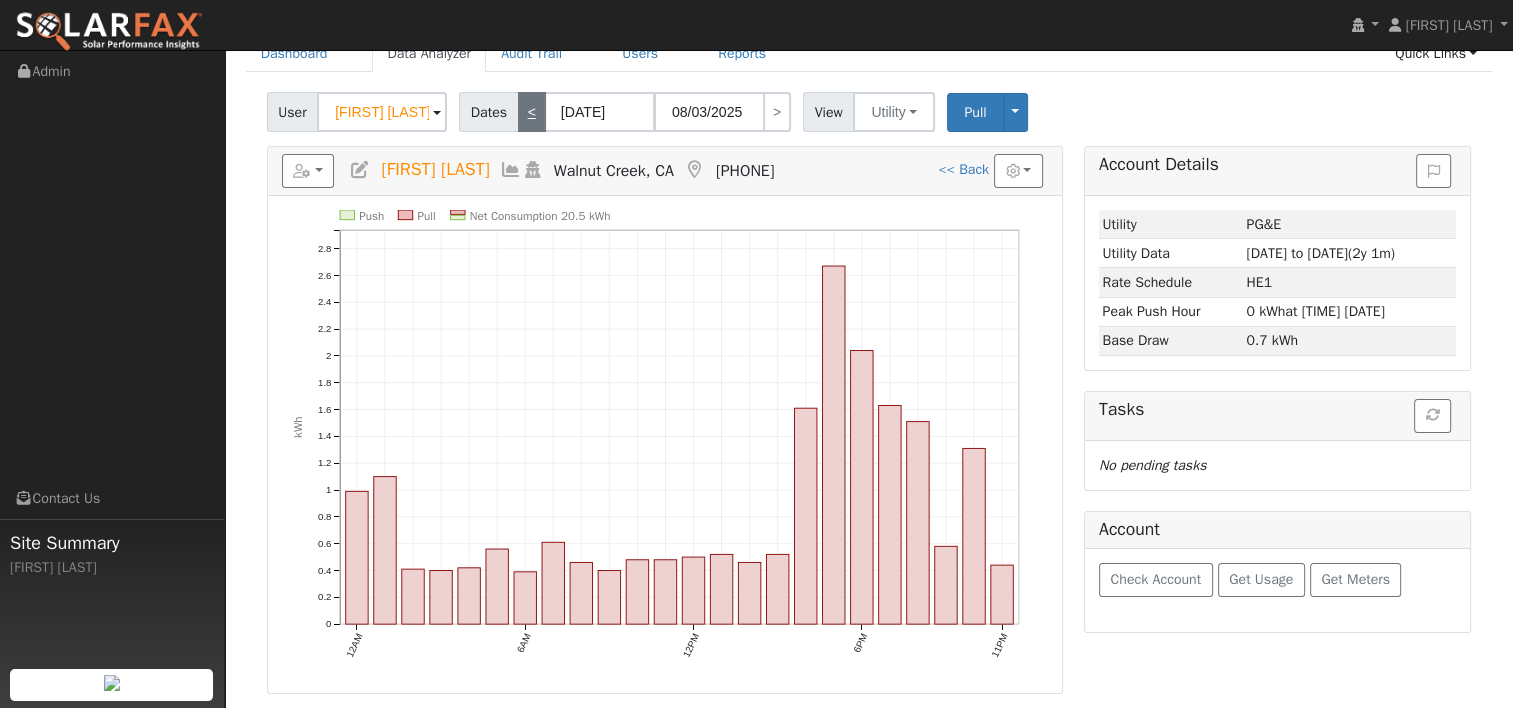 type on "[DATE]" 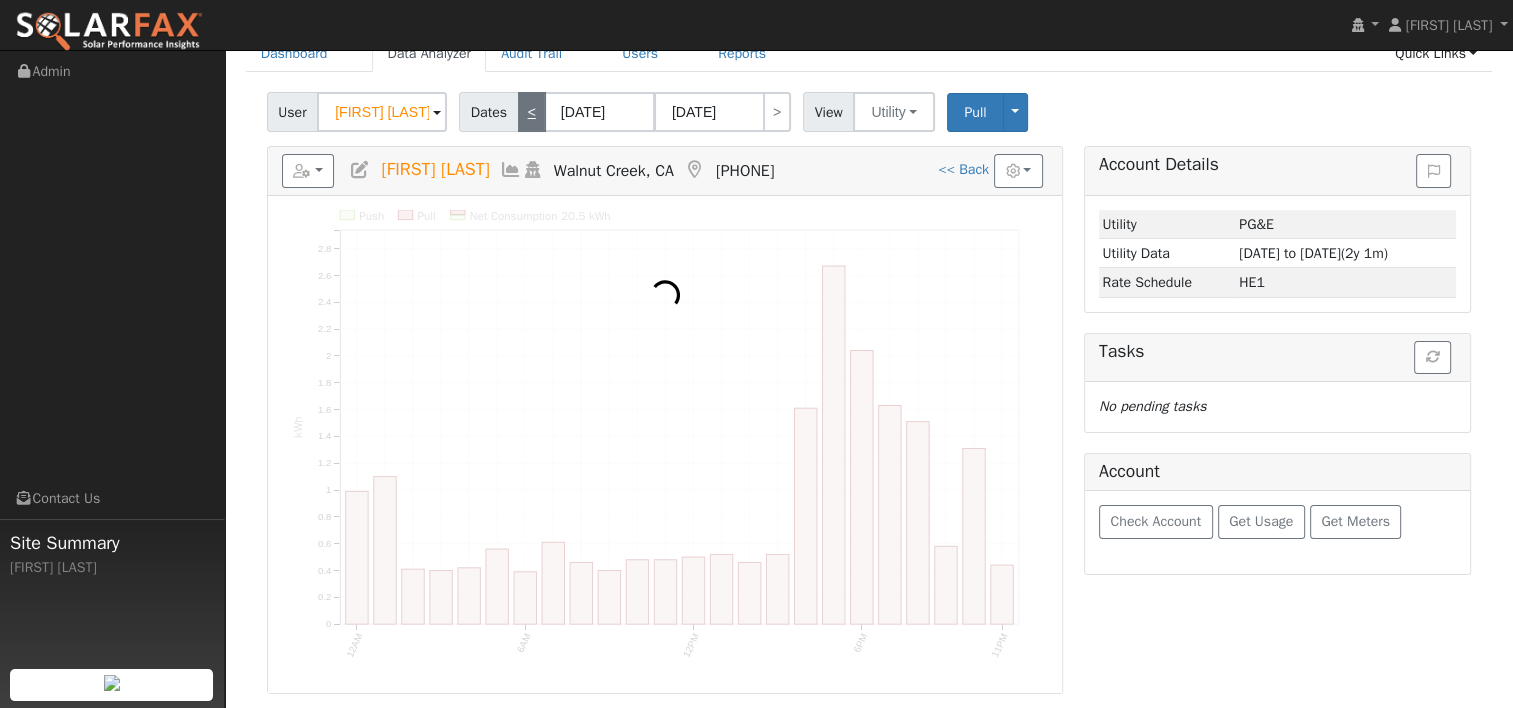 scroll, scrollTop: 0, scrollLeft: 0, axis: both 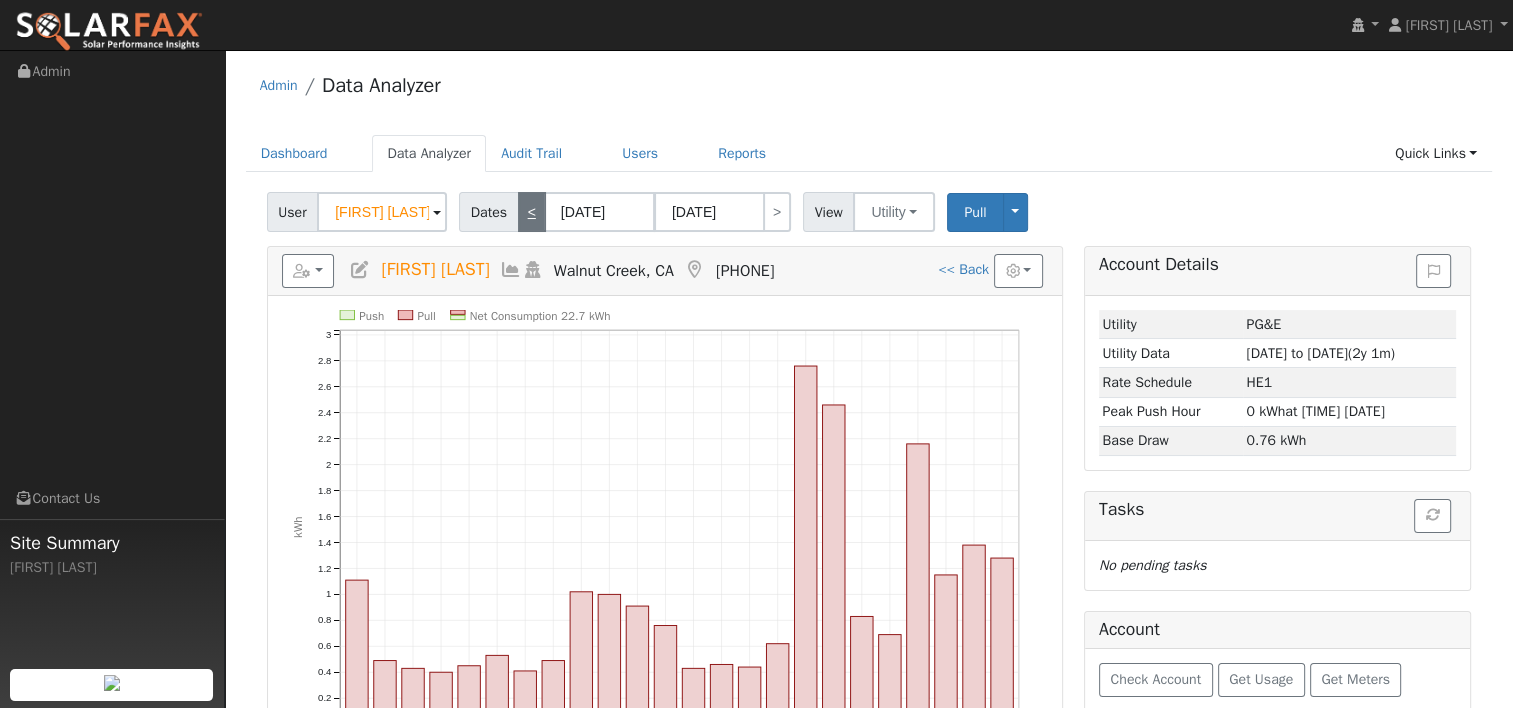 click on "<" at bounding box center [532, 212] 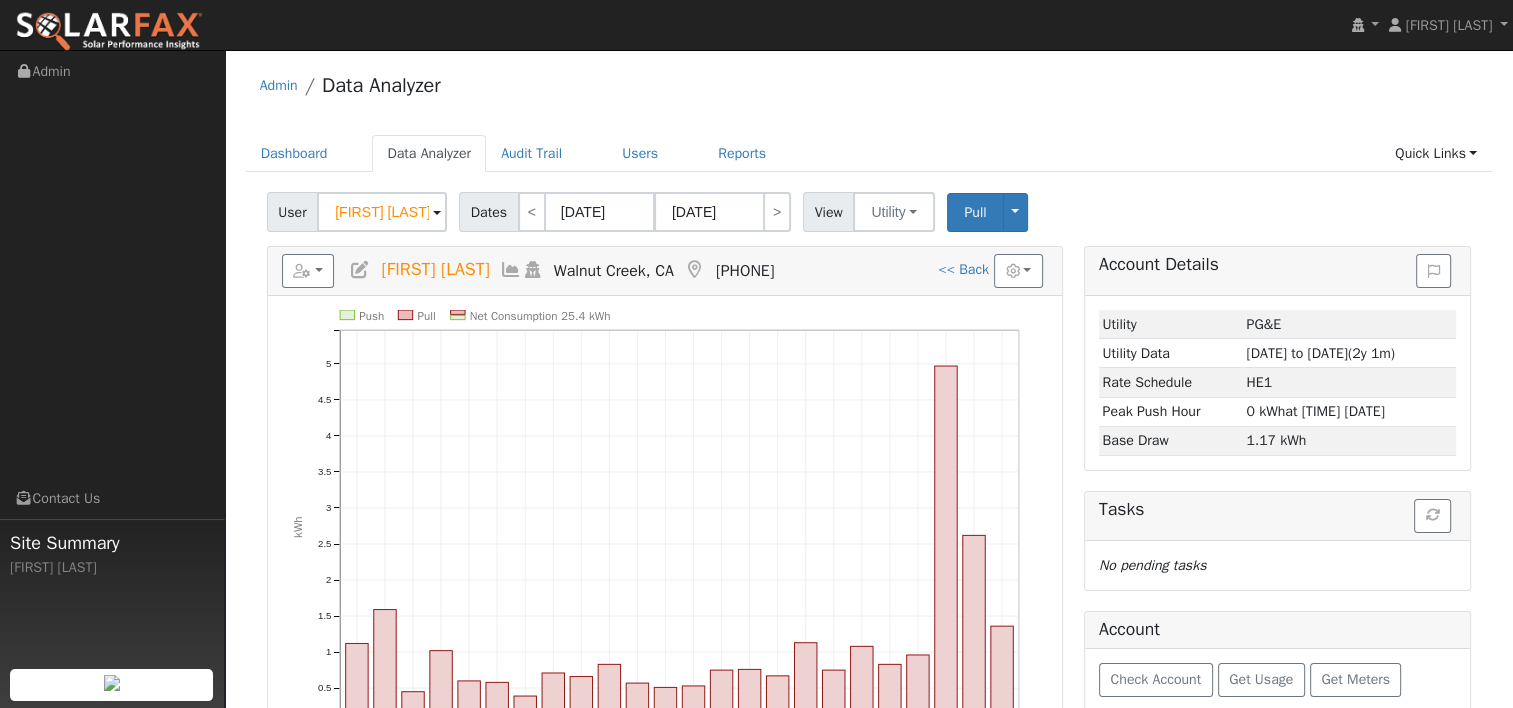 scroll, scrollTop: 100, scrollLeft: 0, axis: vertical 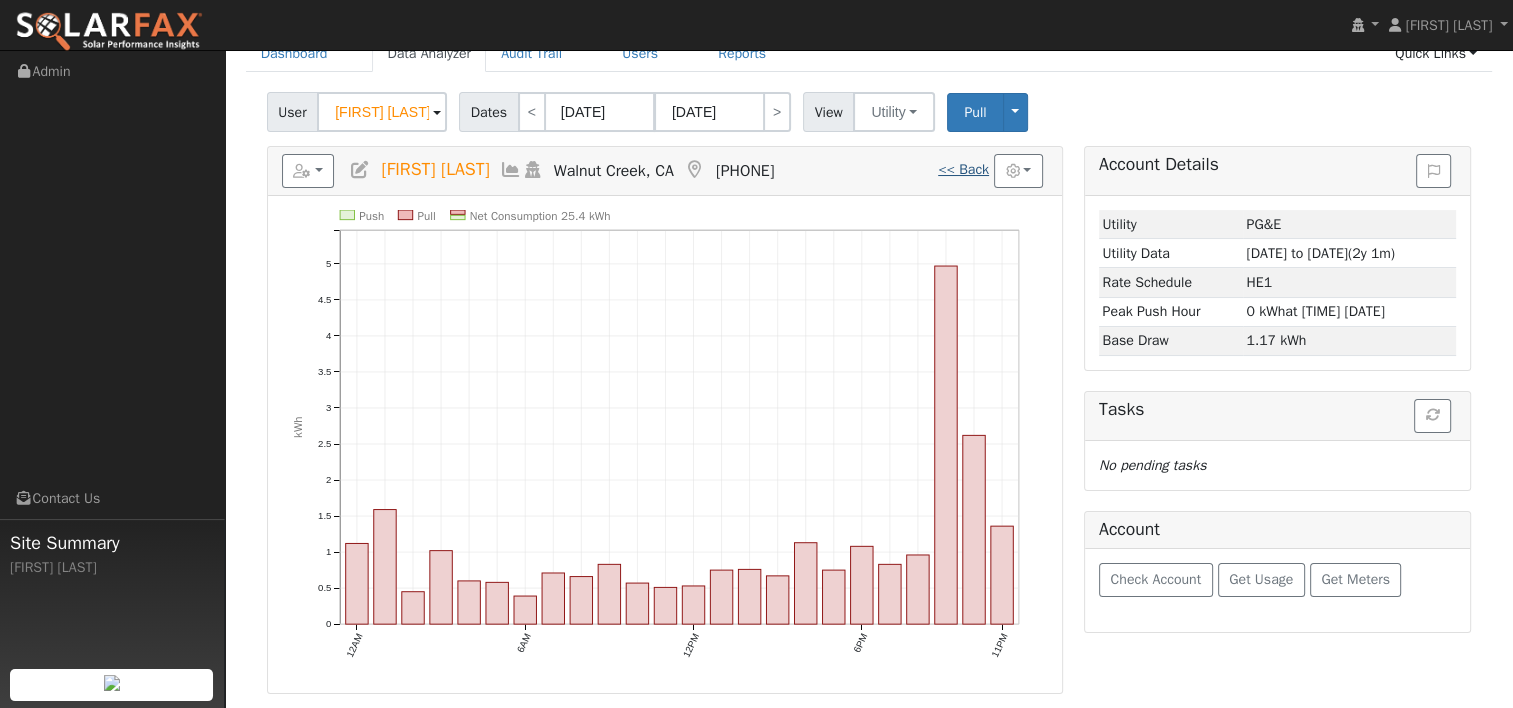 click on "<< Back" at bounding box center [963, 169] 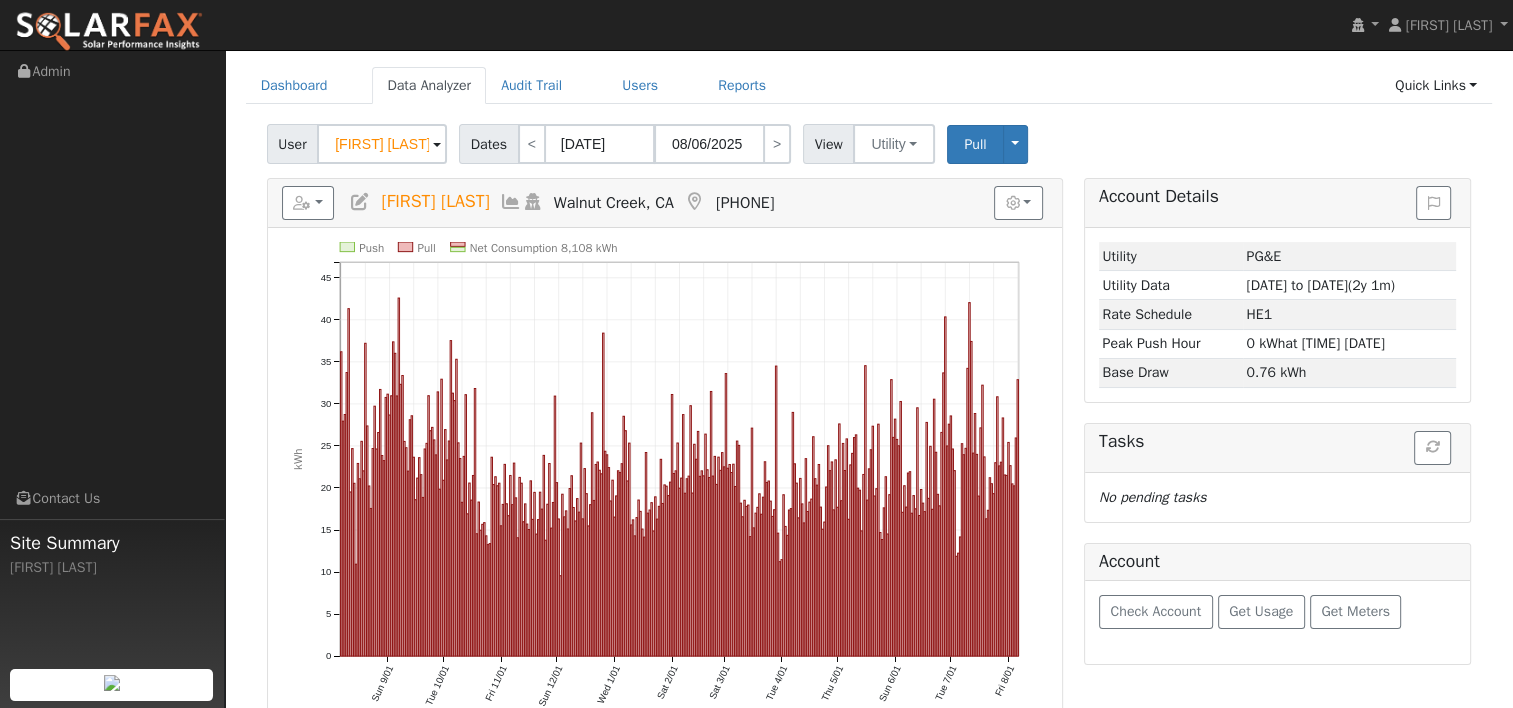 scroll, scrollTop: 100, scrollLeft: 0, axis: vertical 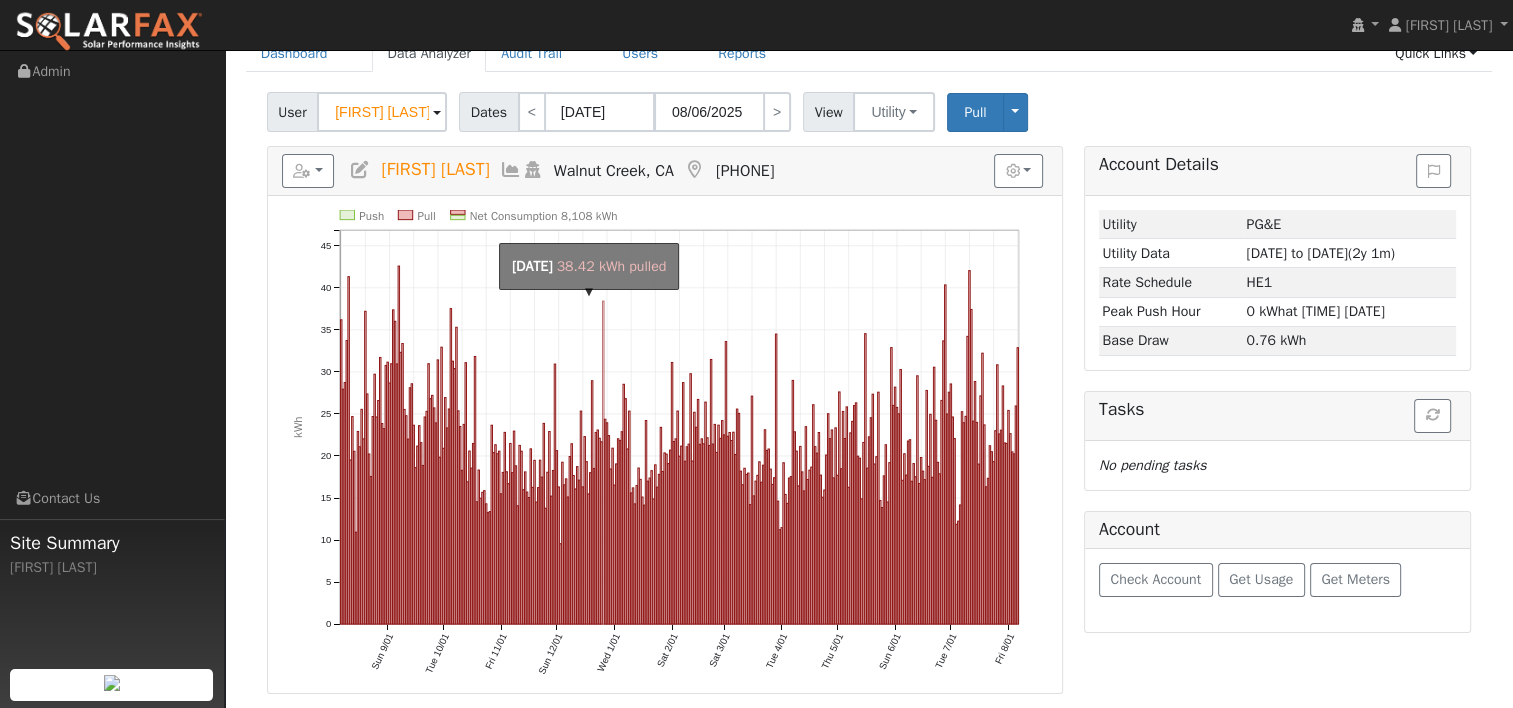 click on "onclick=""" 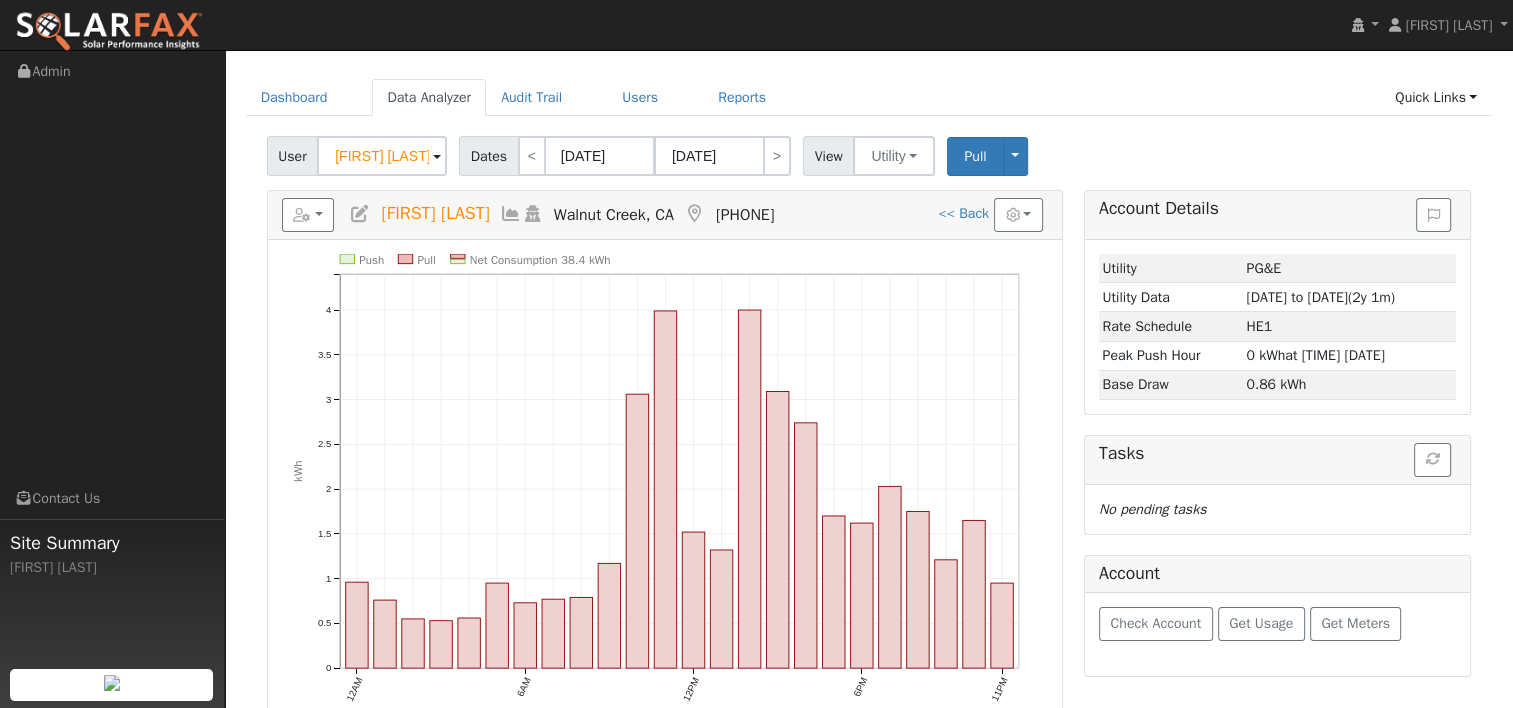 scroll, scrollTop: 100, scrollLeft: 0, axis: vertical 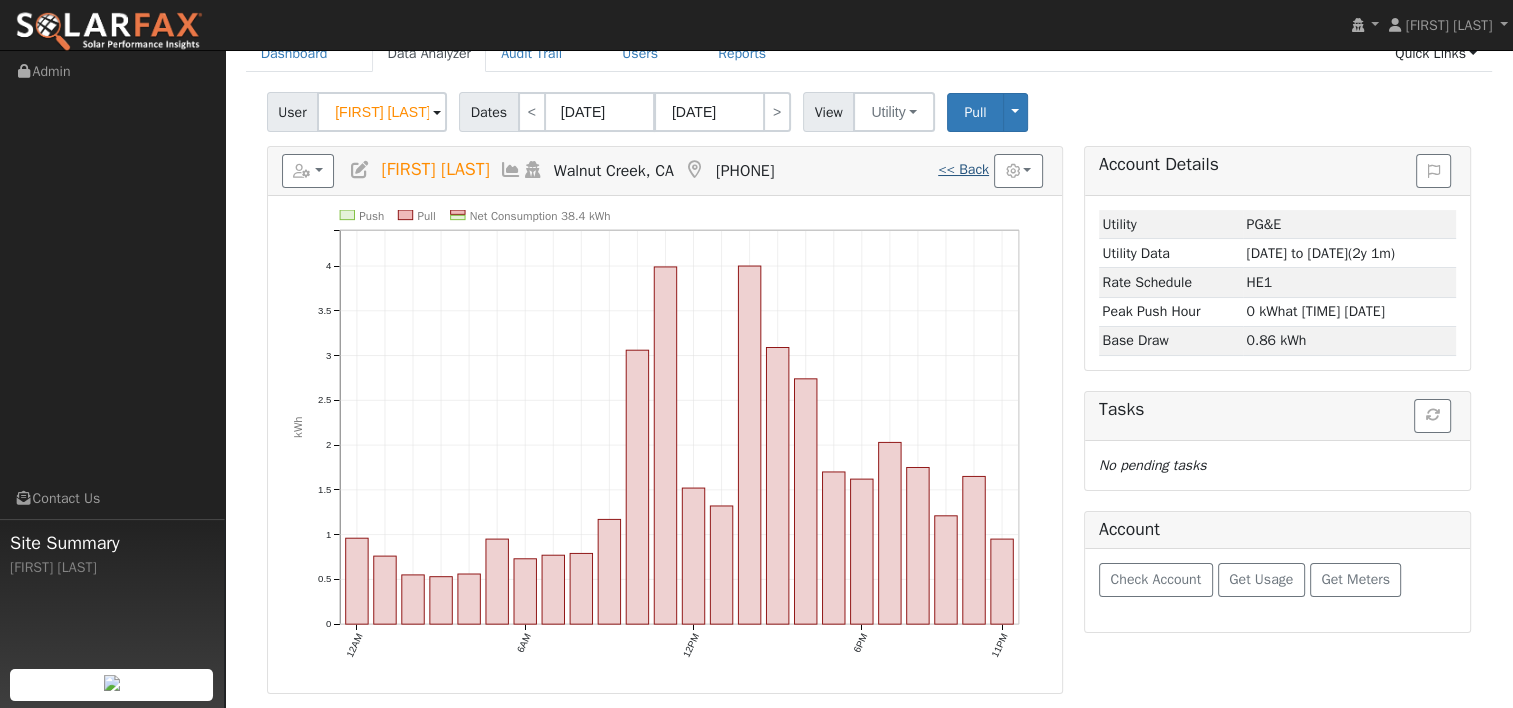 click on "<< Back" at bounding box center [963, 169] 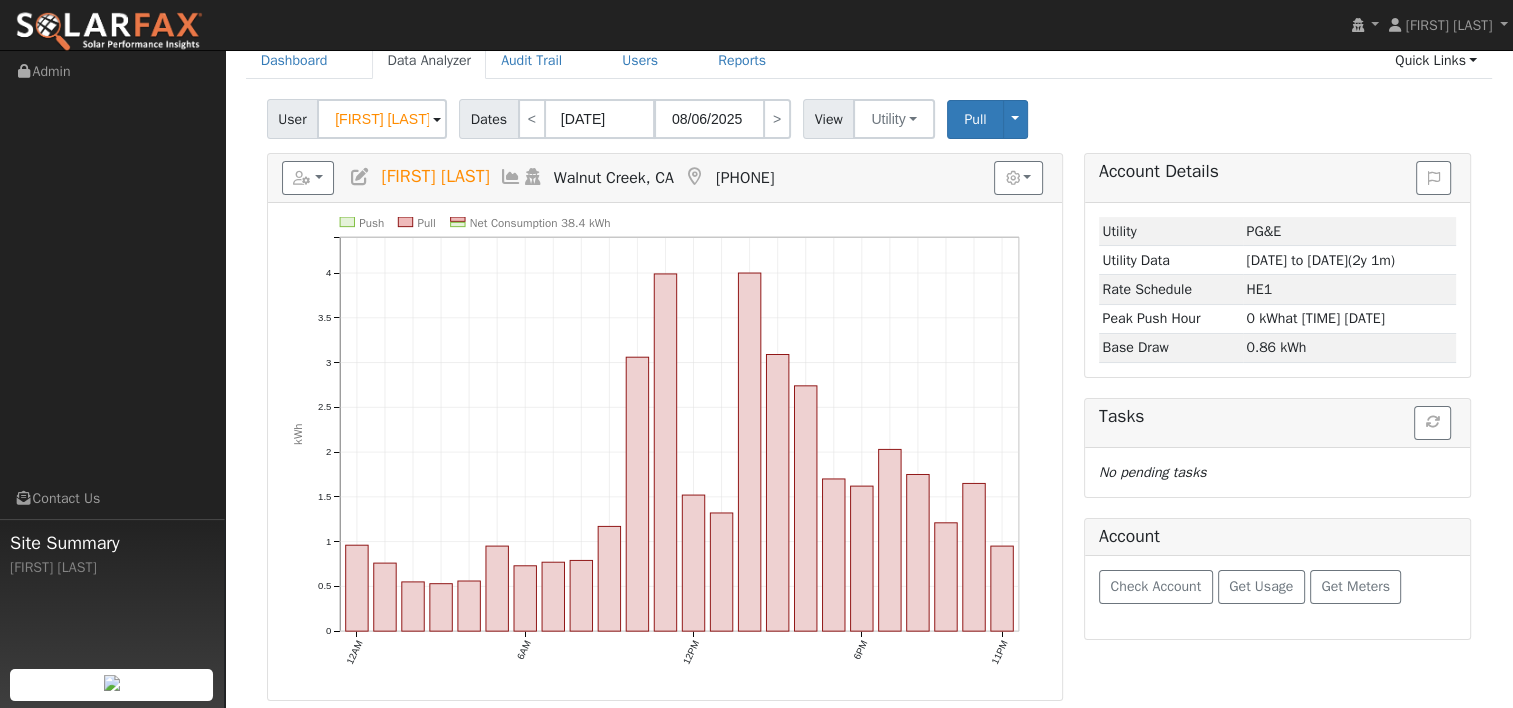 scroll, scrollTop: 0, scrollLeft: 0, axis: both 